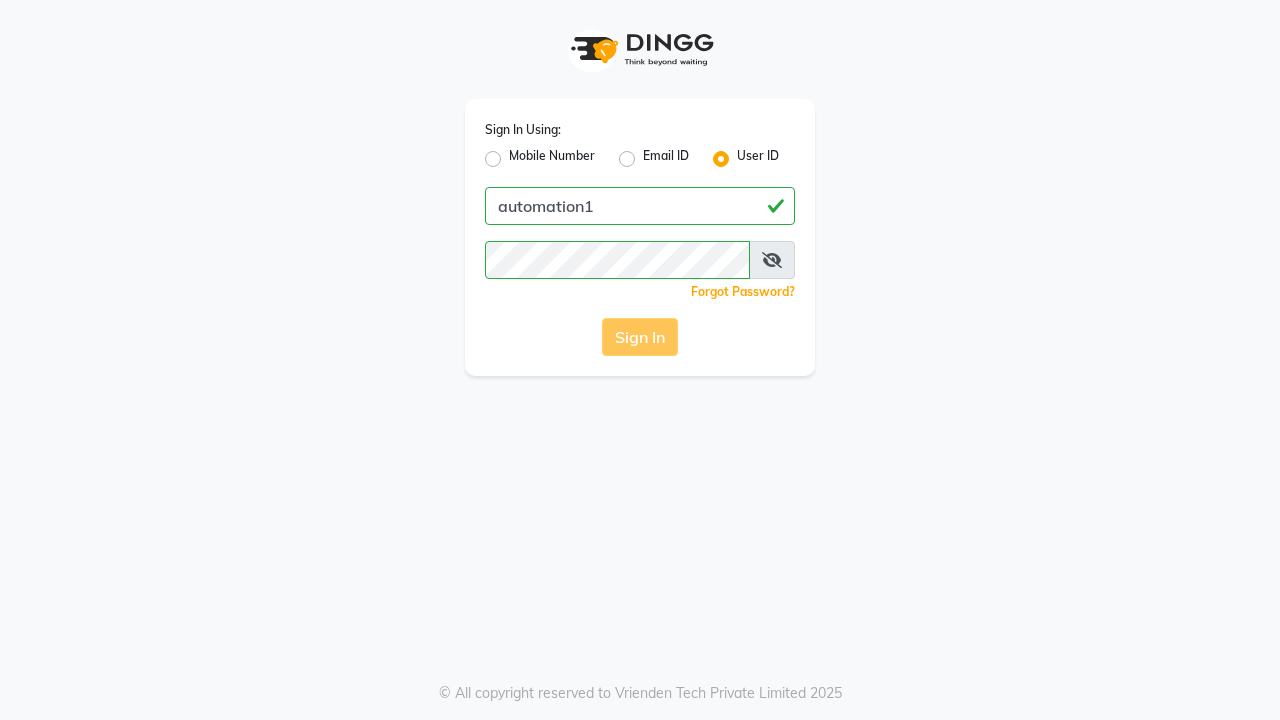 scroll, scrollTop: 0, scrollLeft: 0, axis: both 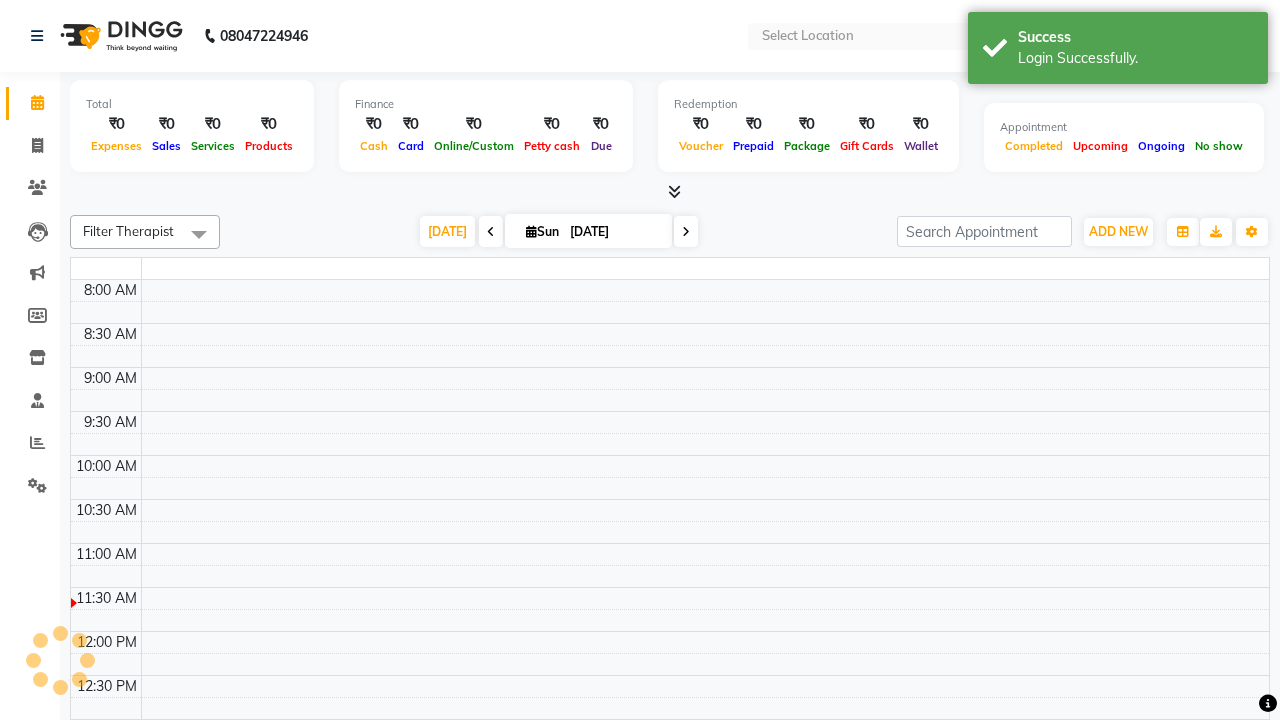 select on "en" 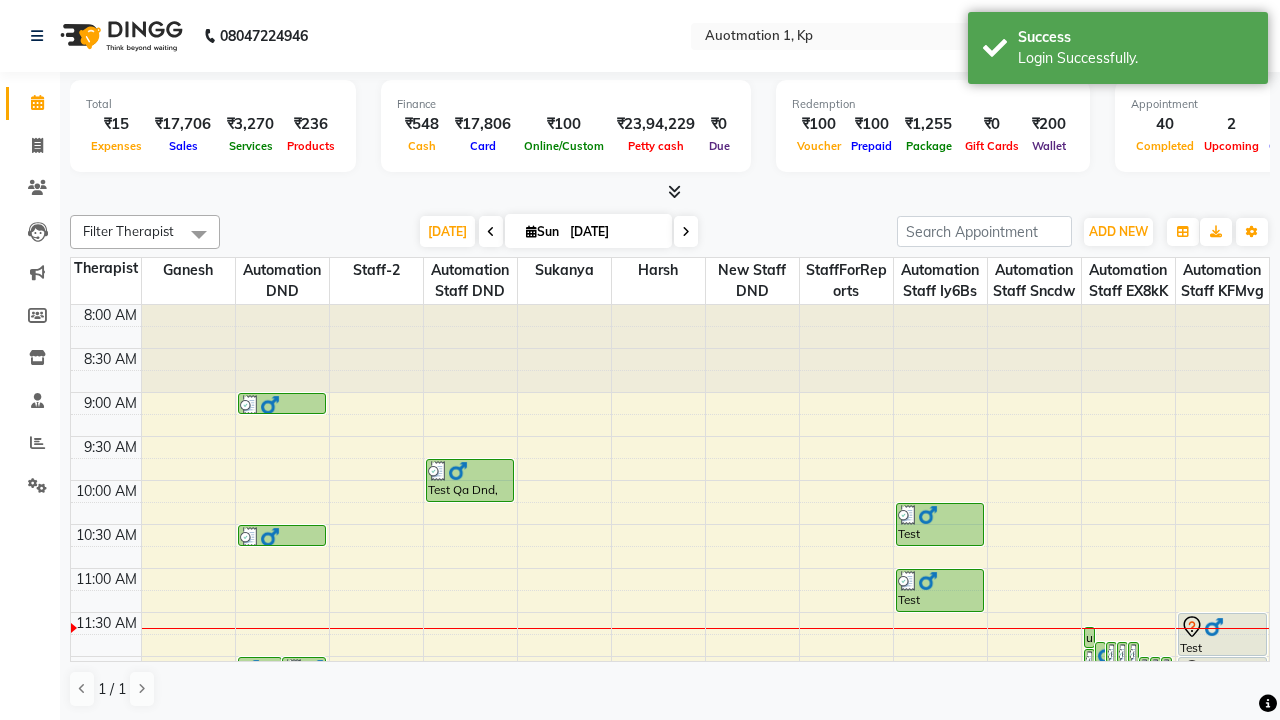 scroll, scrollTop: 0, scrollLeft: 0, axis: both 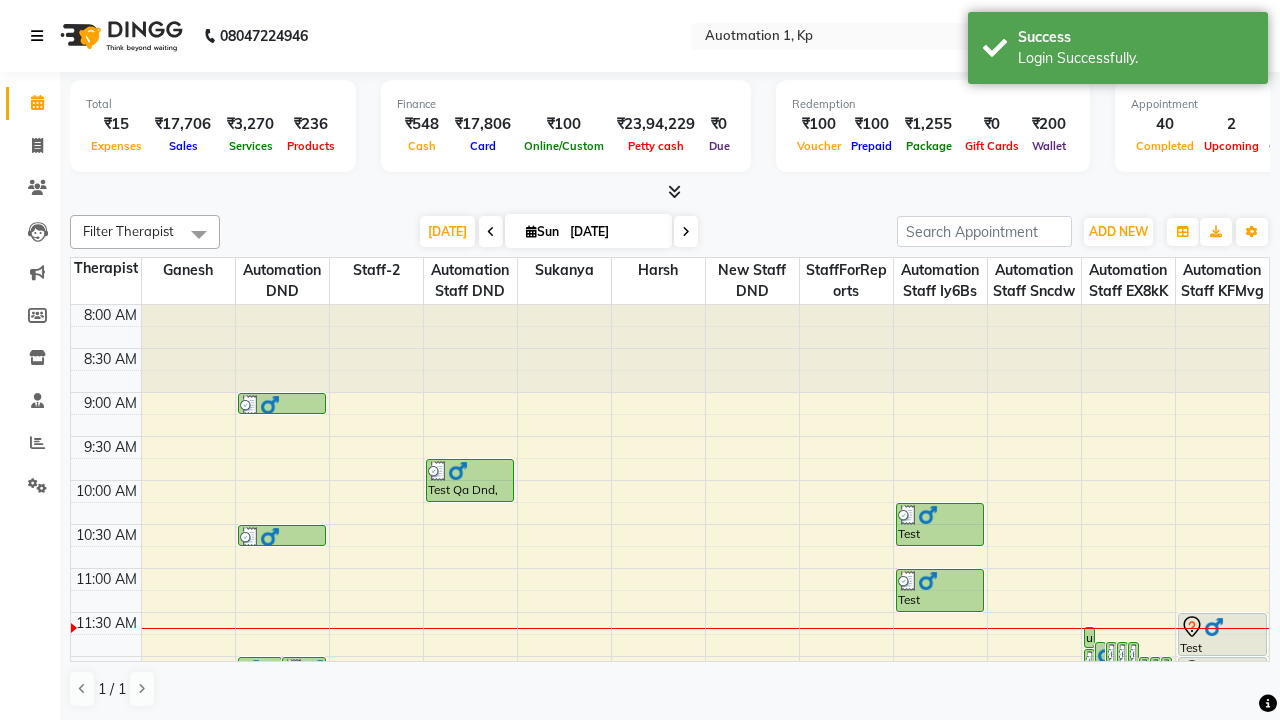 click at bounding box center [37, 36] 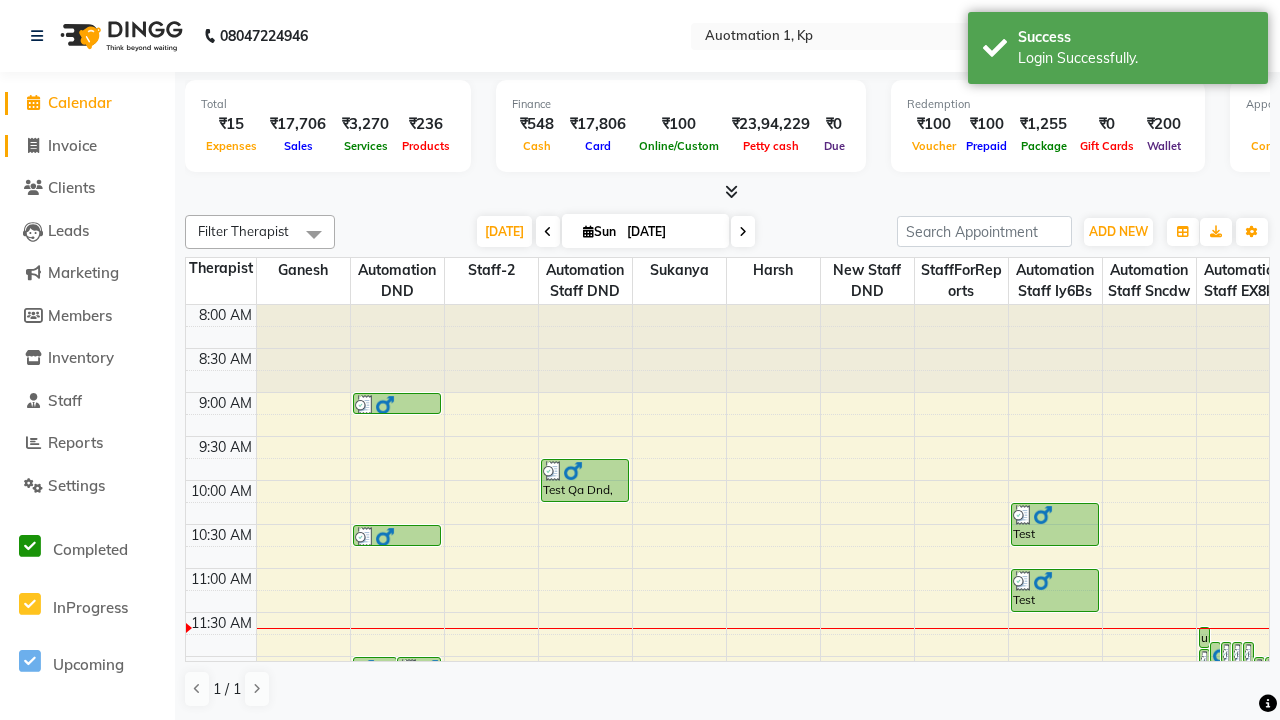 click on "Invoice" 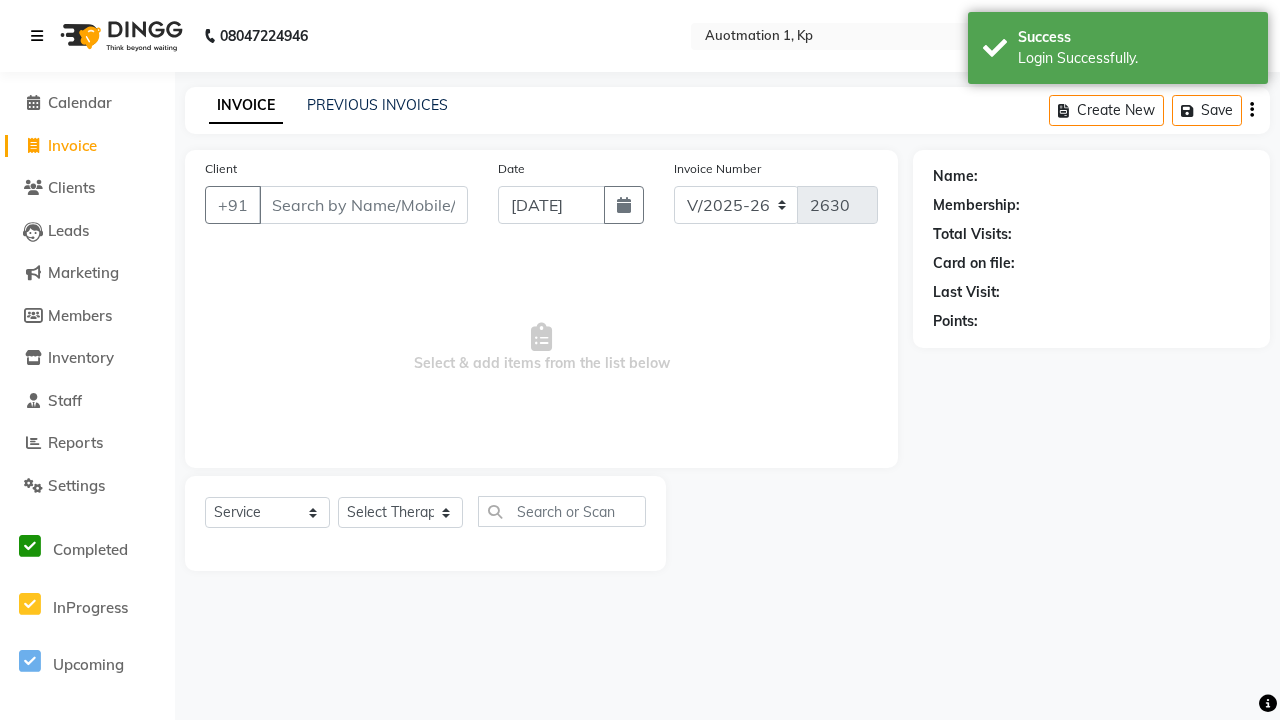 click at bounding box center [37, 36] 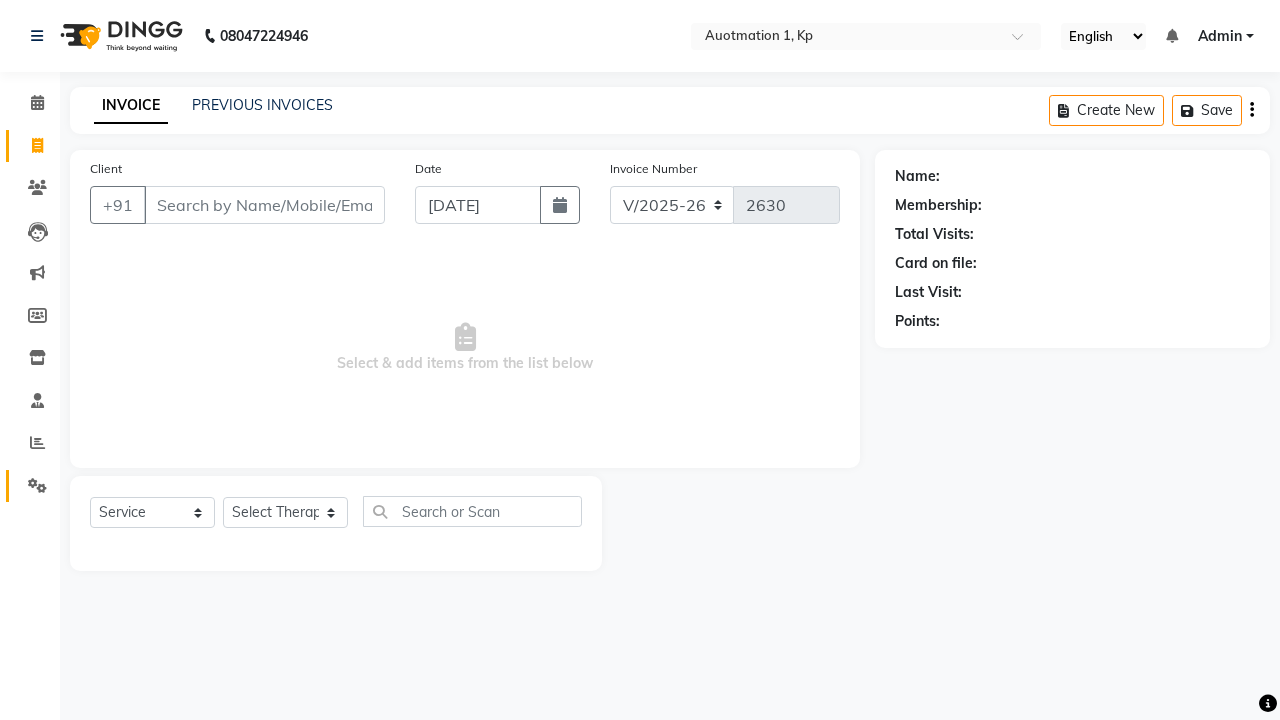 click 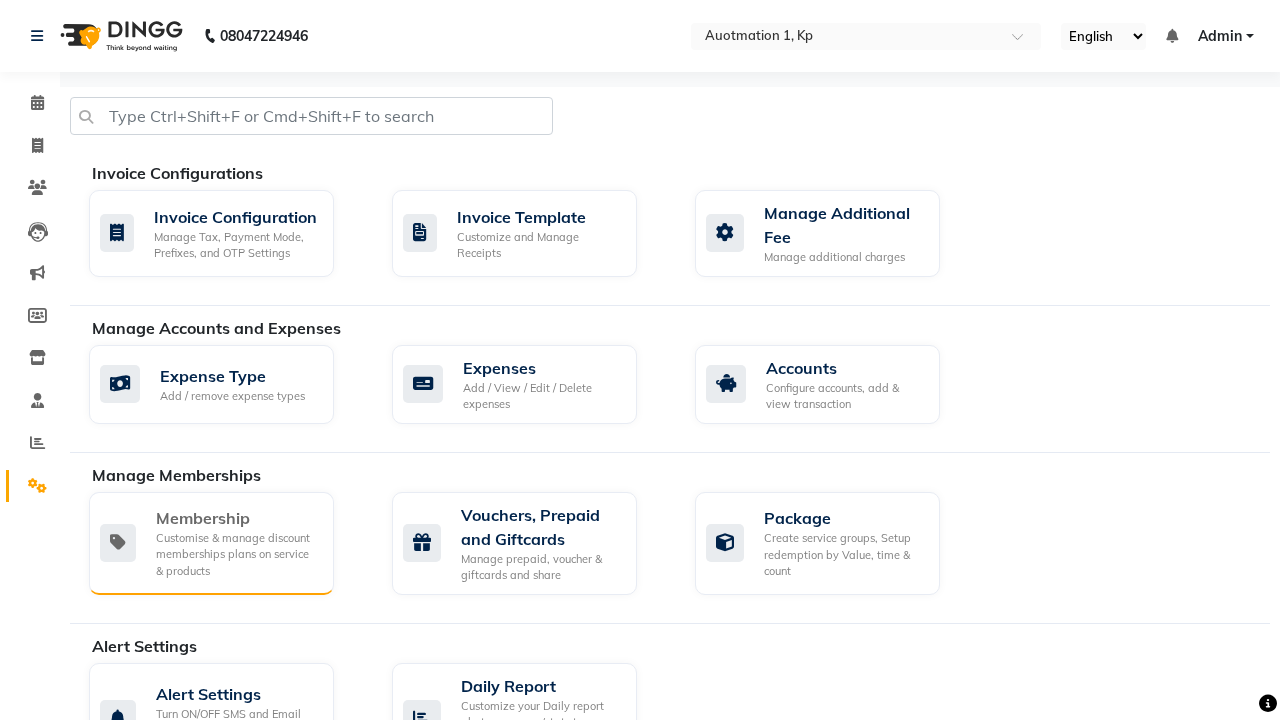 click on "Membership" 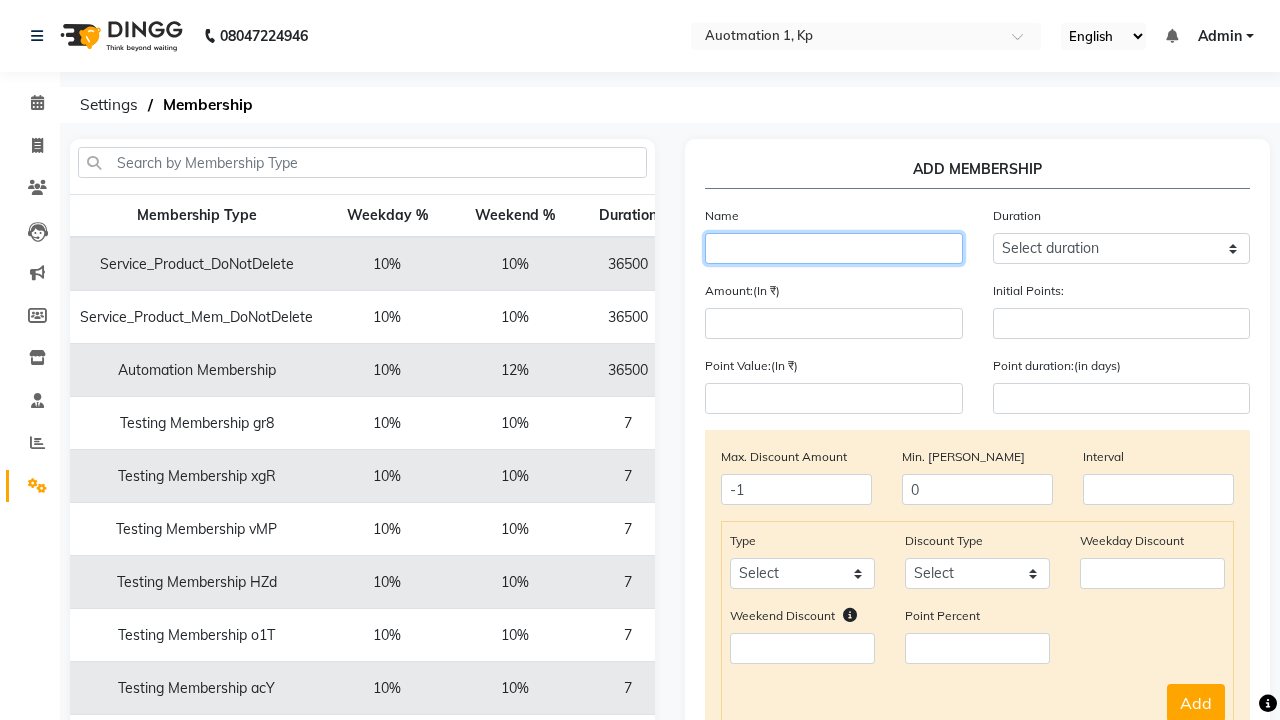 type on "Testing Membership dno" 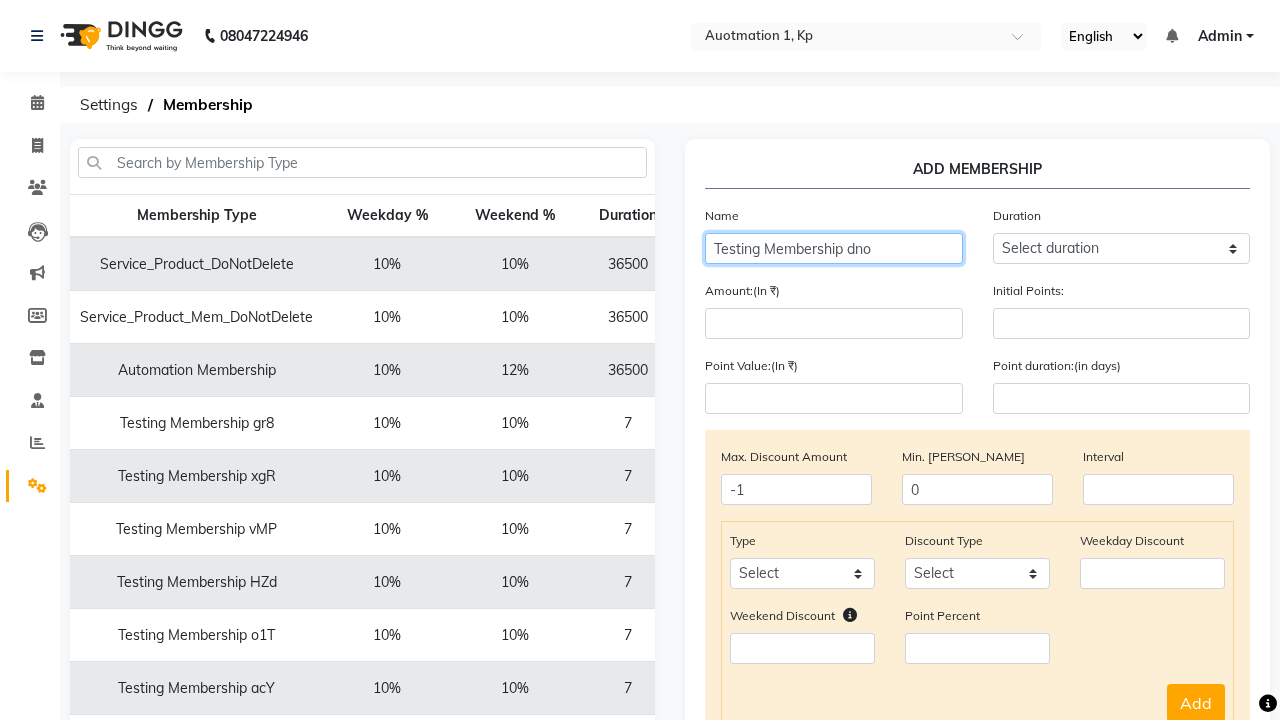 select on "1: 7" 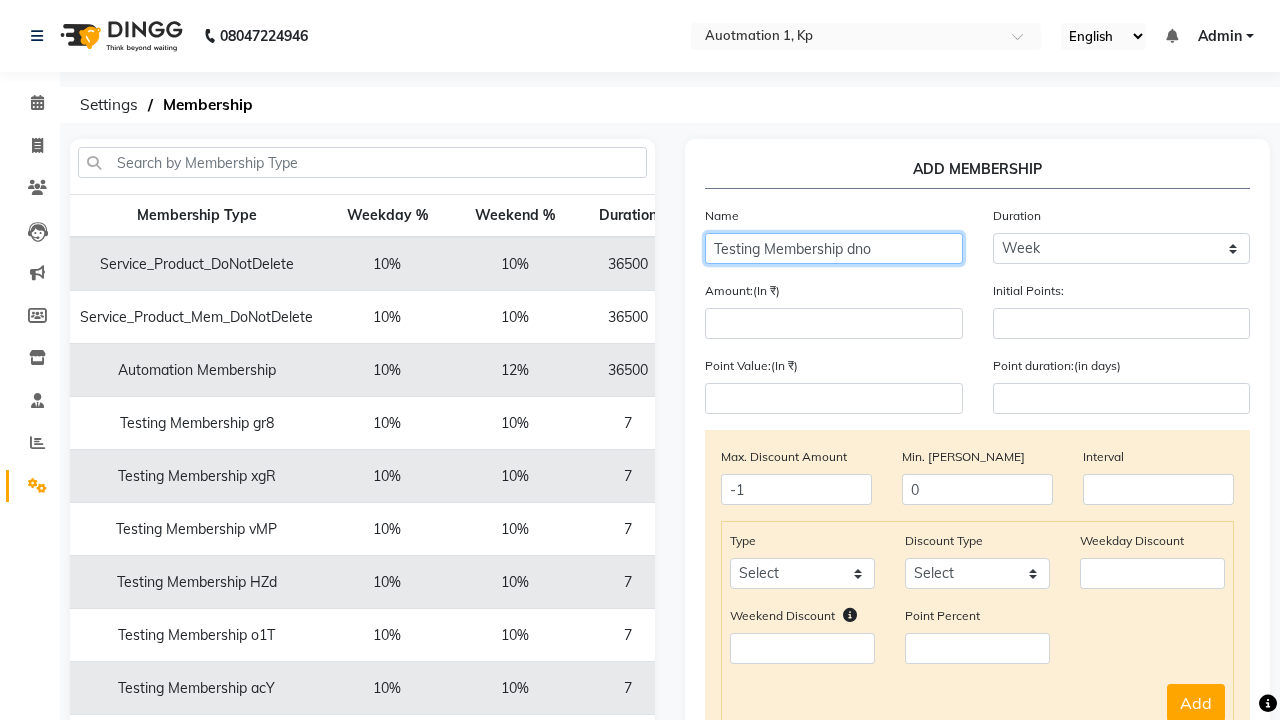type on "7" 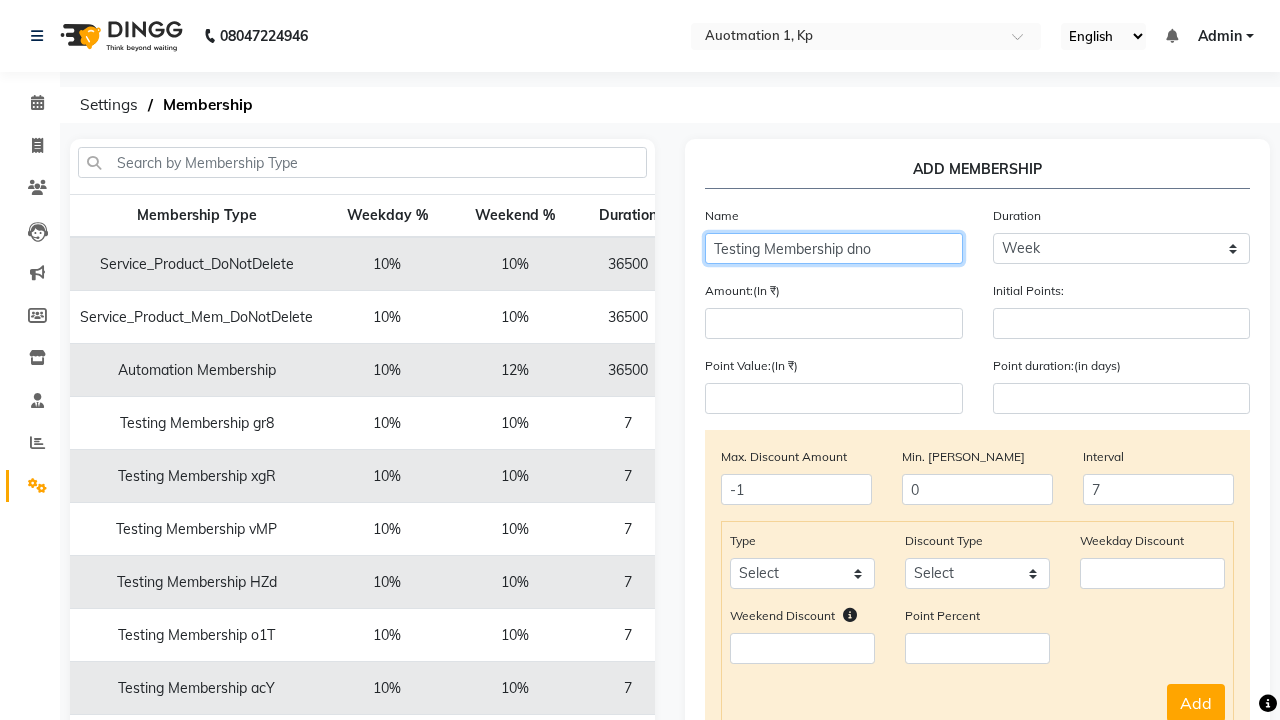 type on "Testing Membership dno" 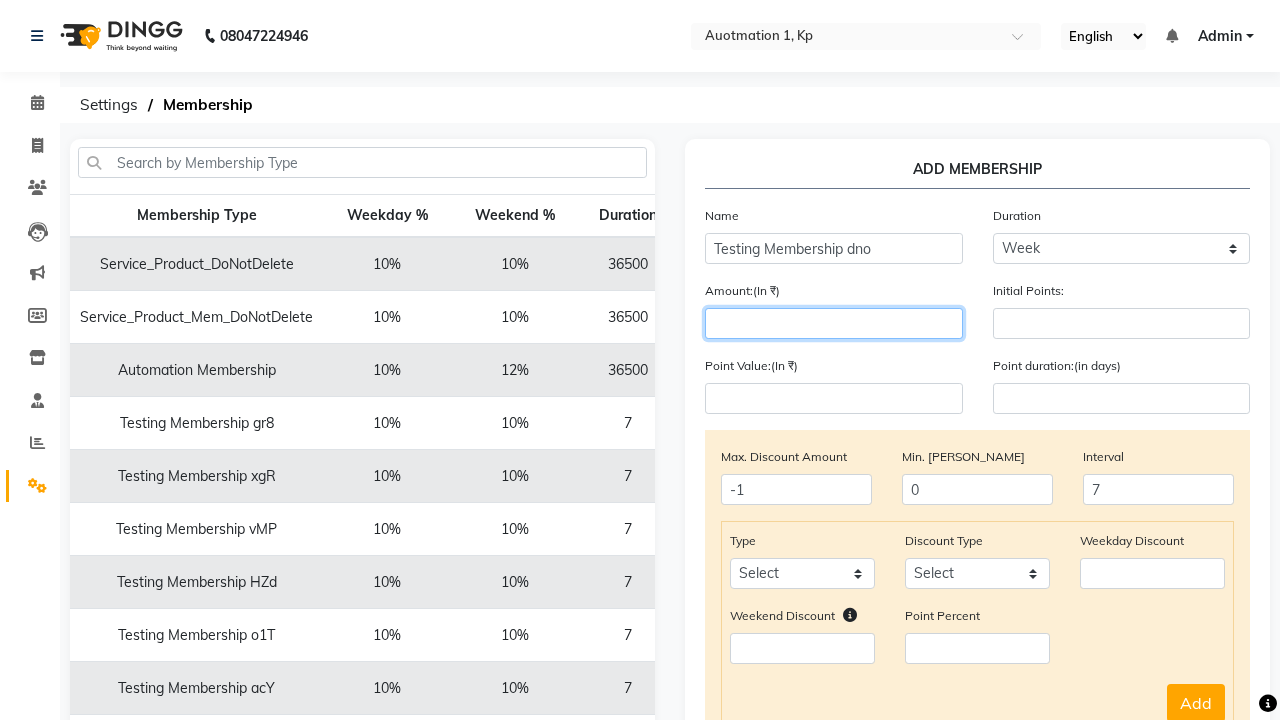 type on "1000" 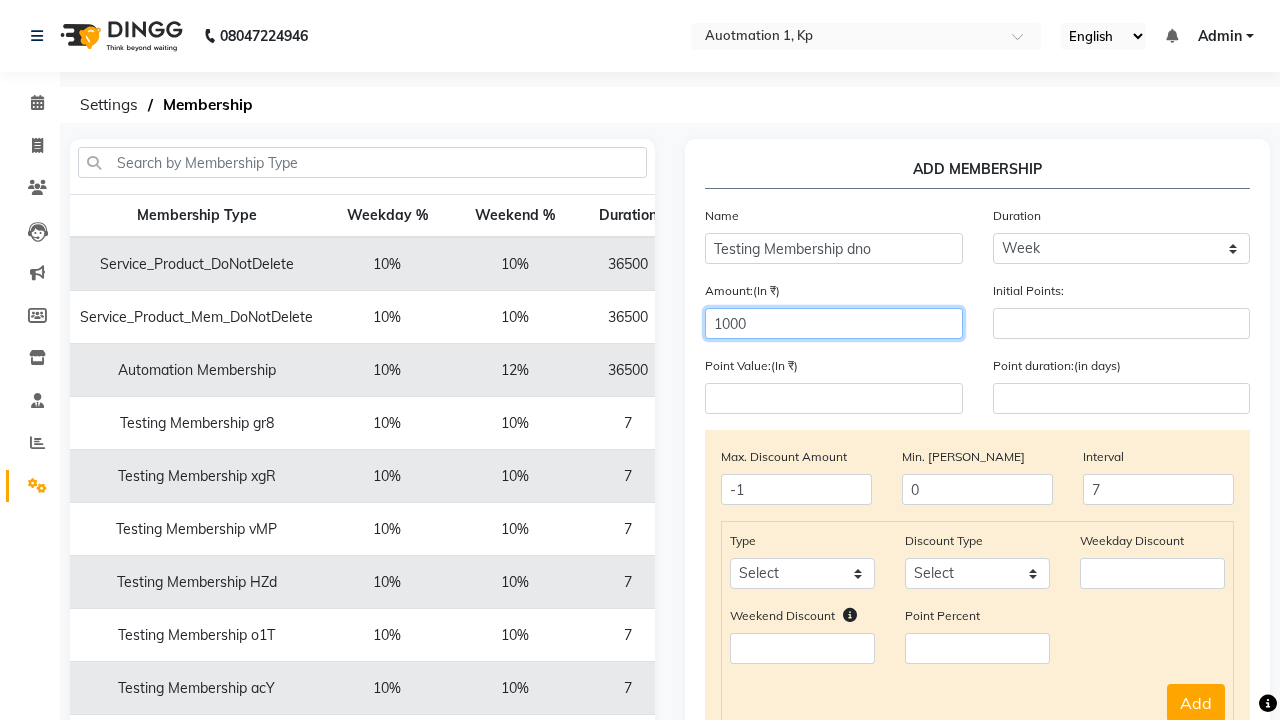 select on "service" 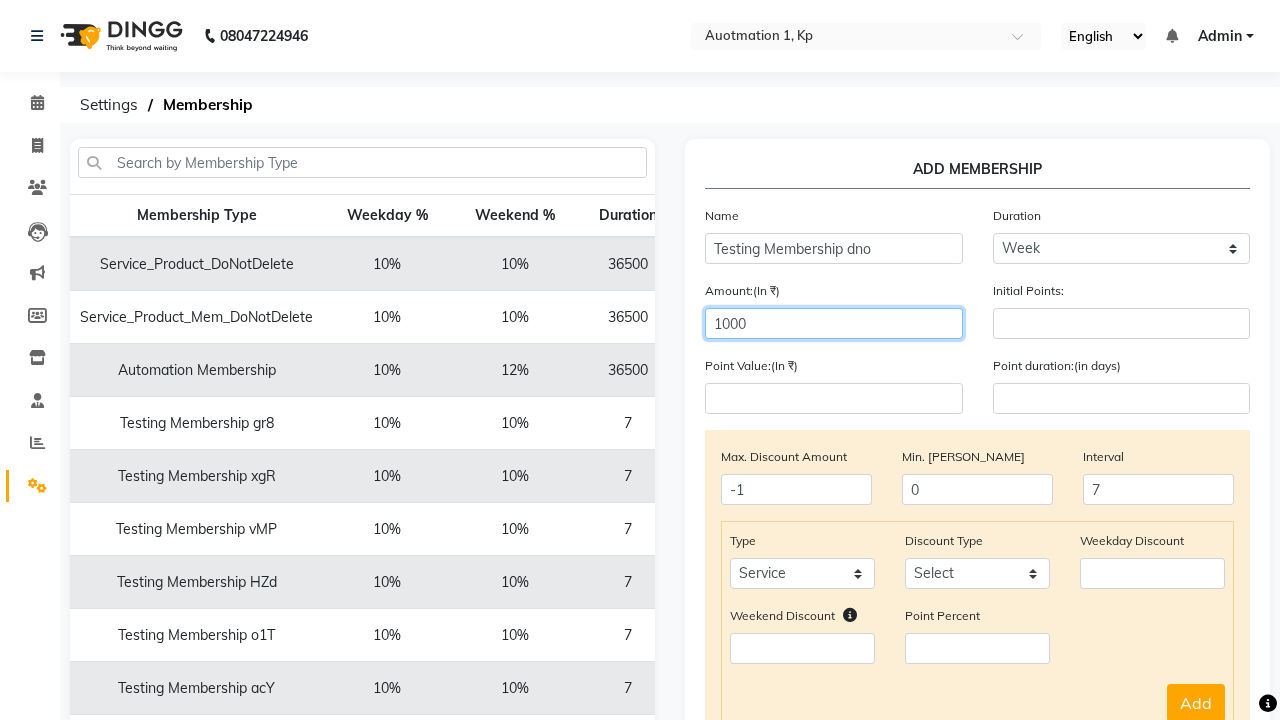 select on "Percent" 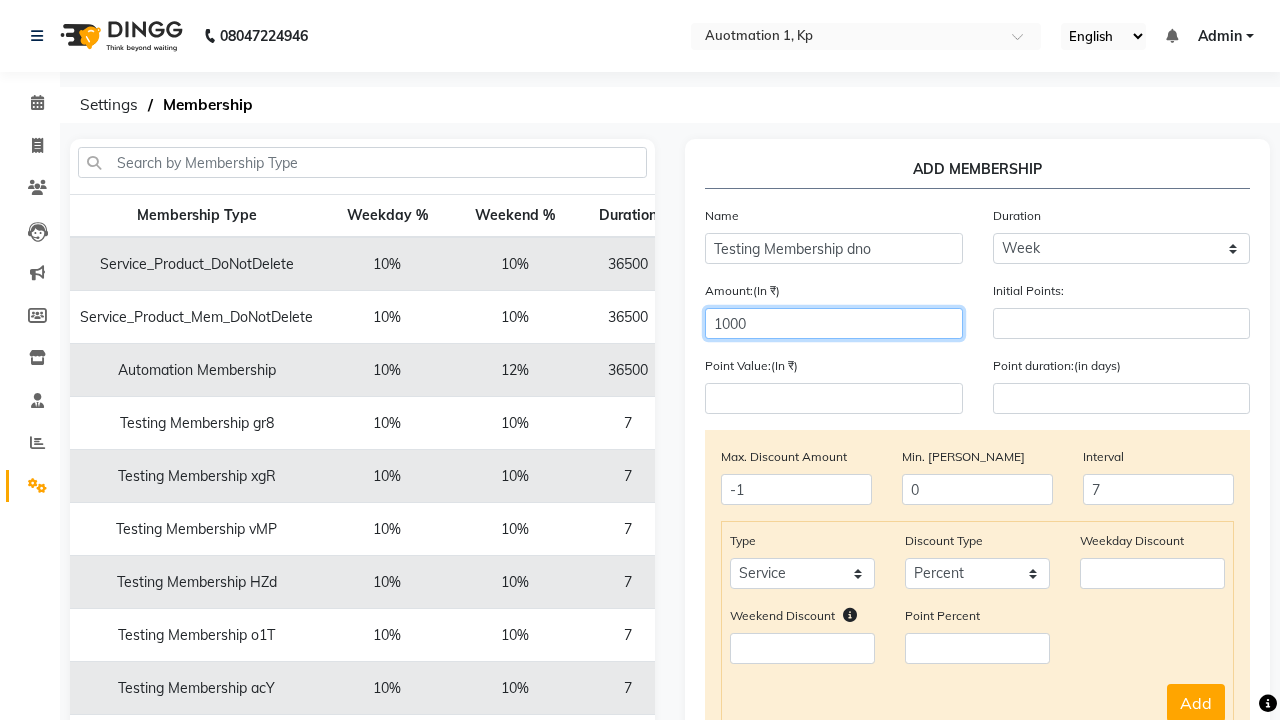 type on "1000" 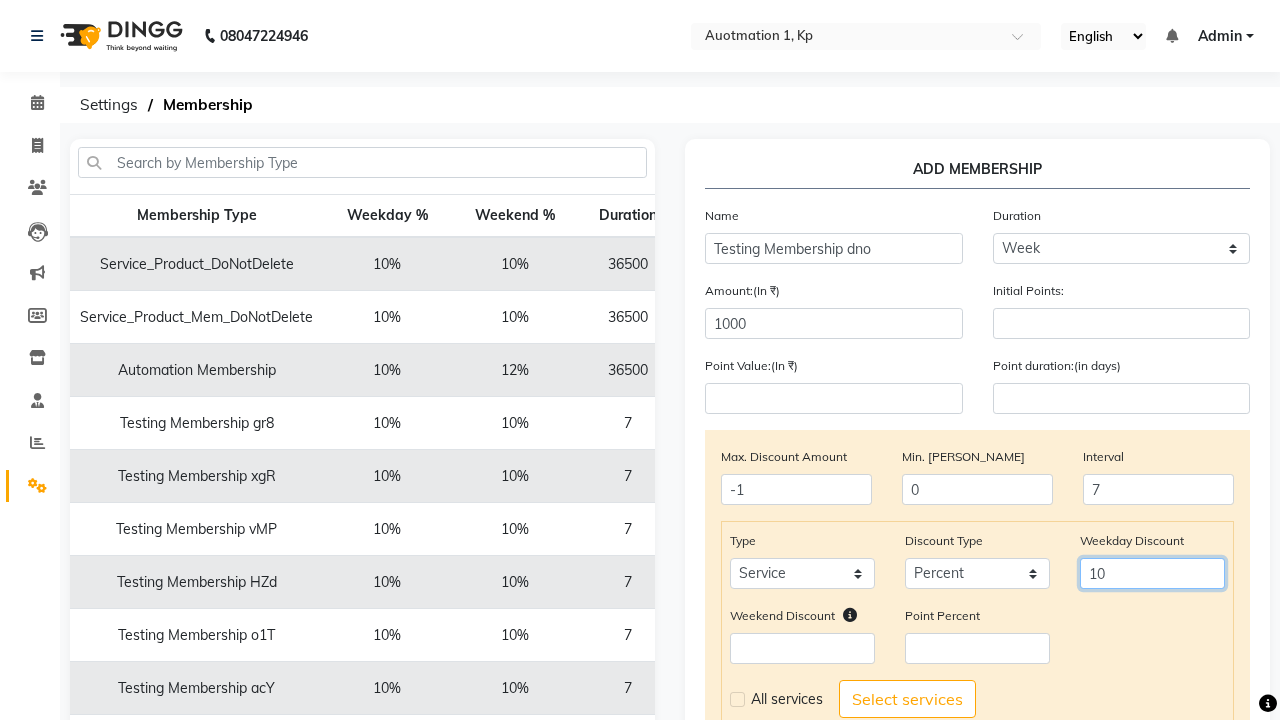 type on "10" 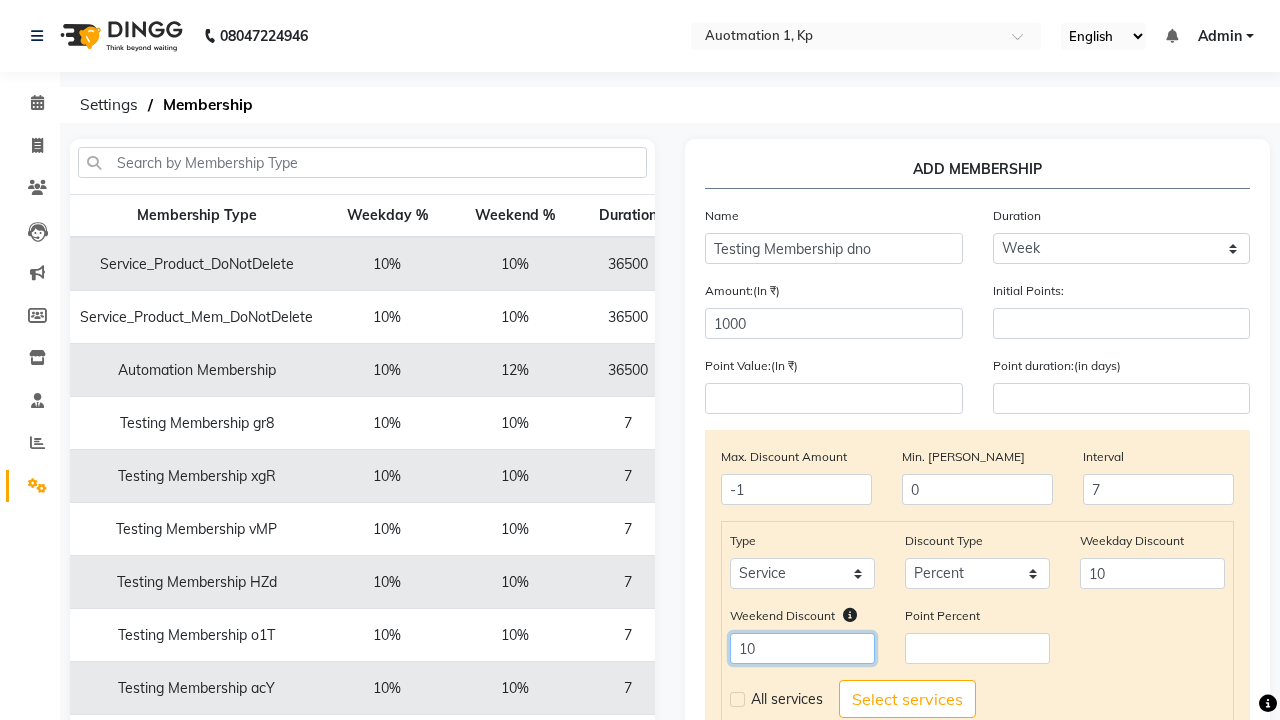 type on "10" 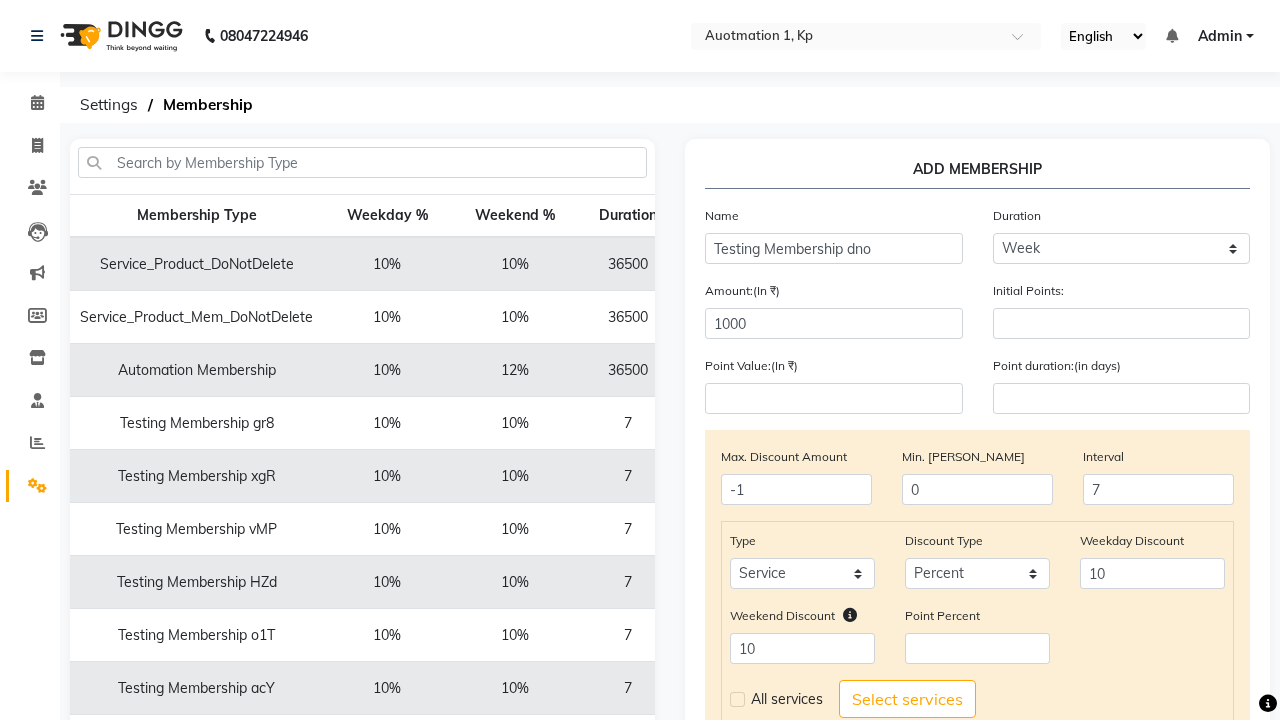 click 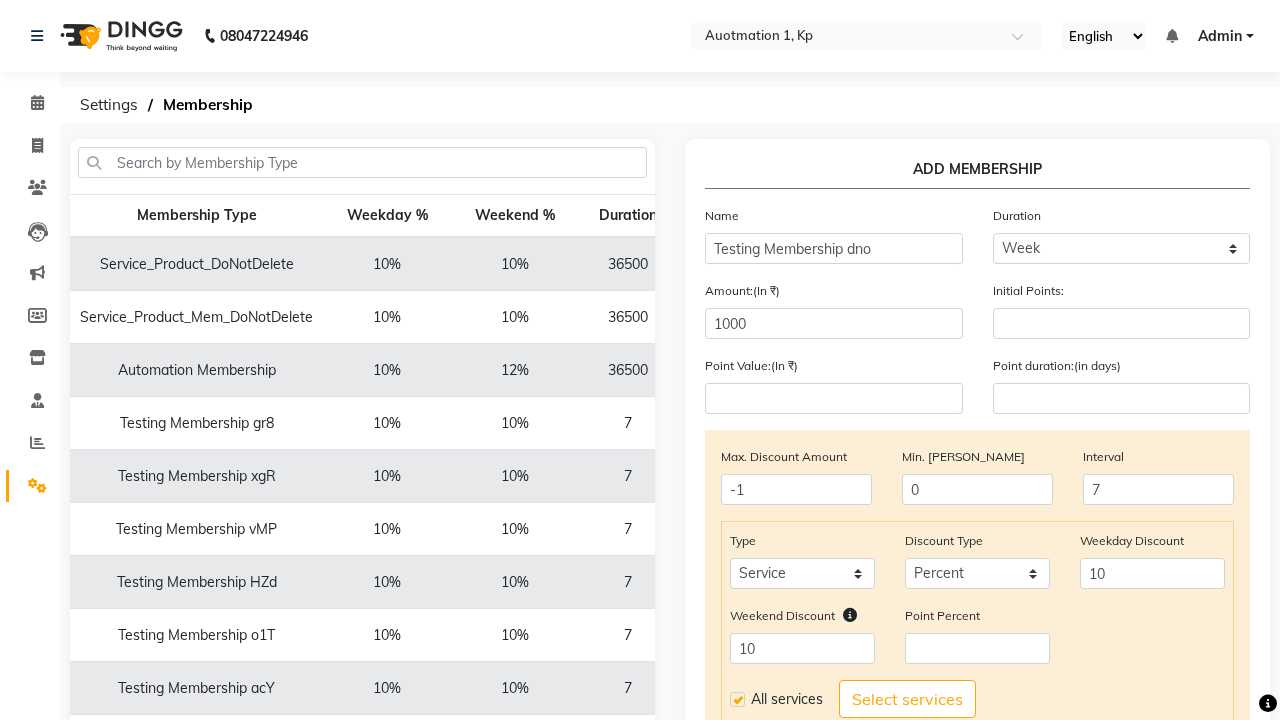 click on "Add" 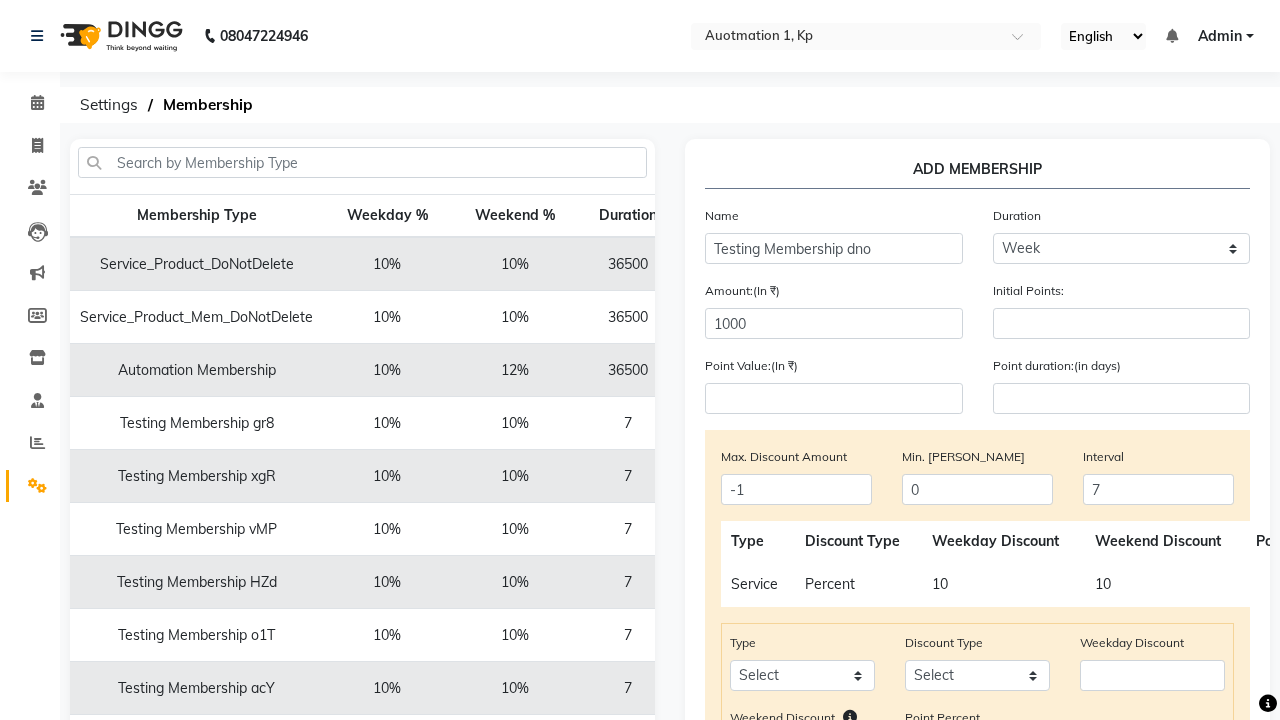 scroll, scrollTop: 334, scrollLeft: 0, axis: vertical 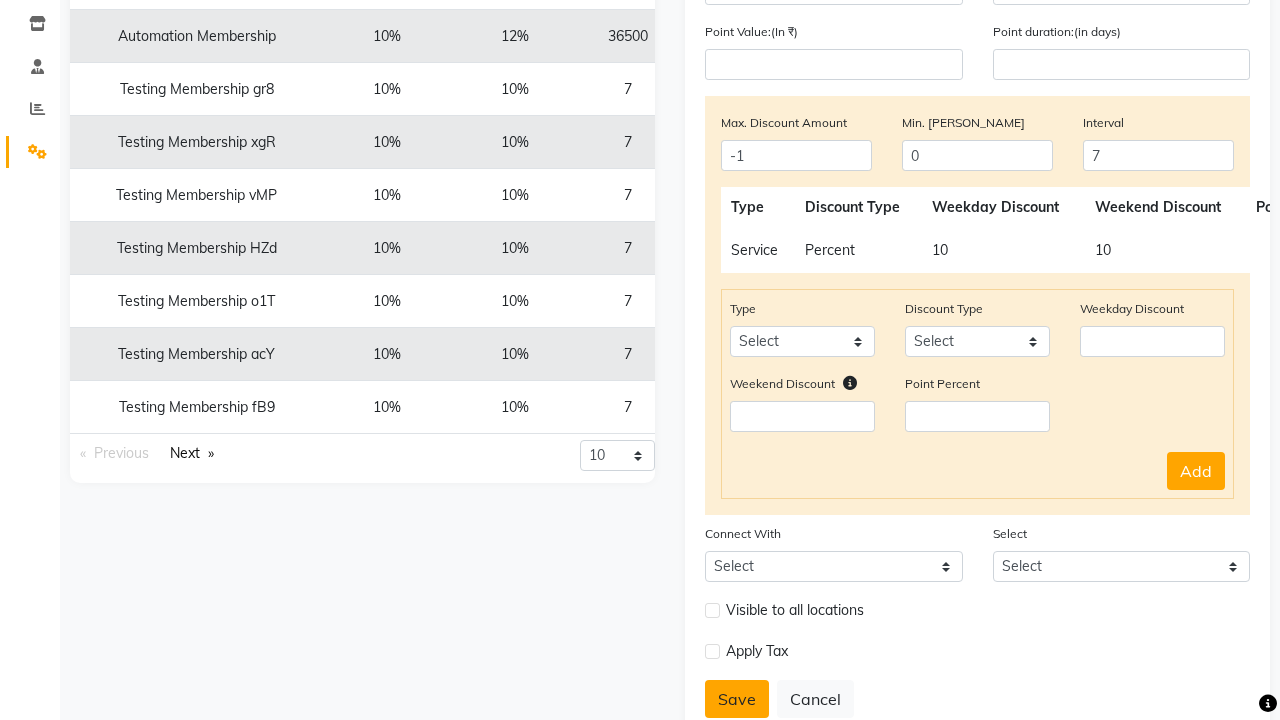 click on "Save" 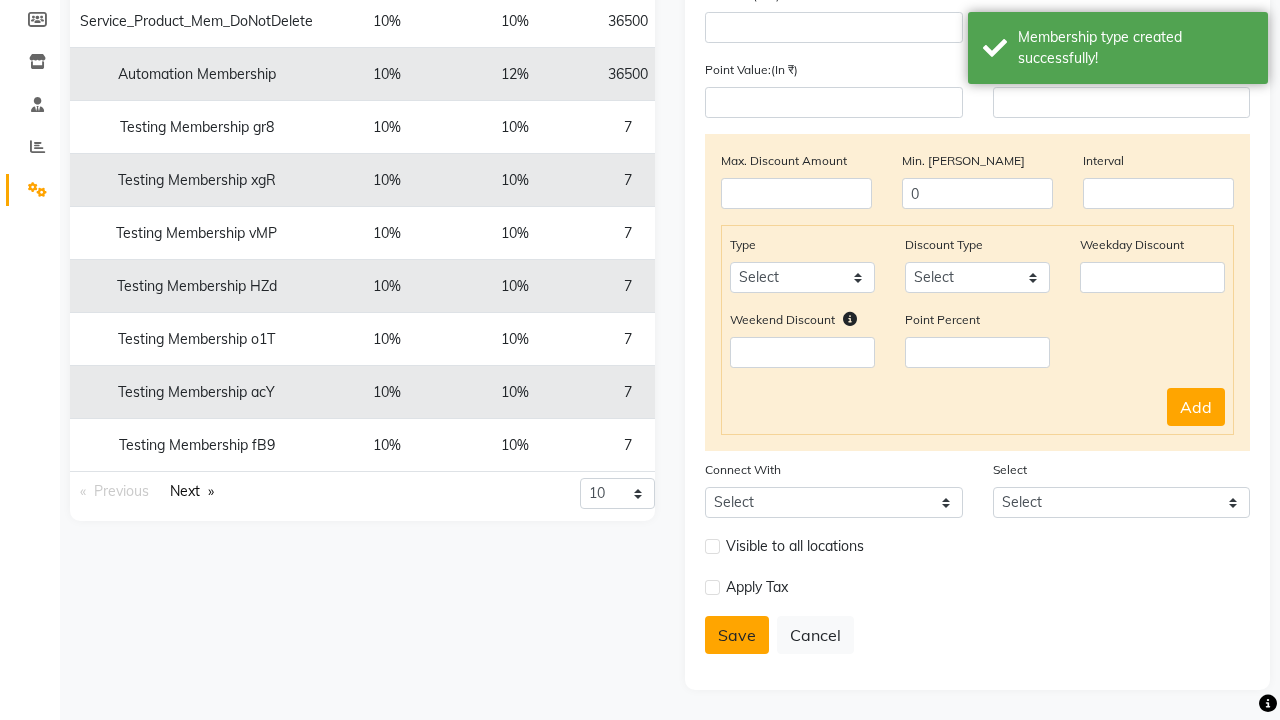 scroll, scrollTop: 296, scrollLeft: 0, axis: vertical 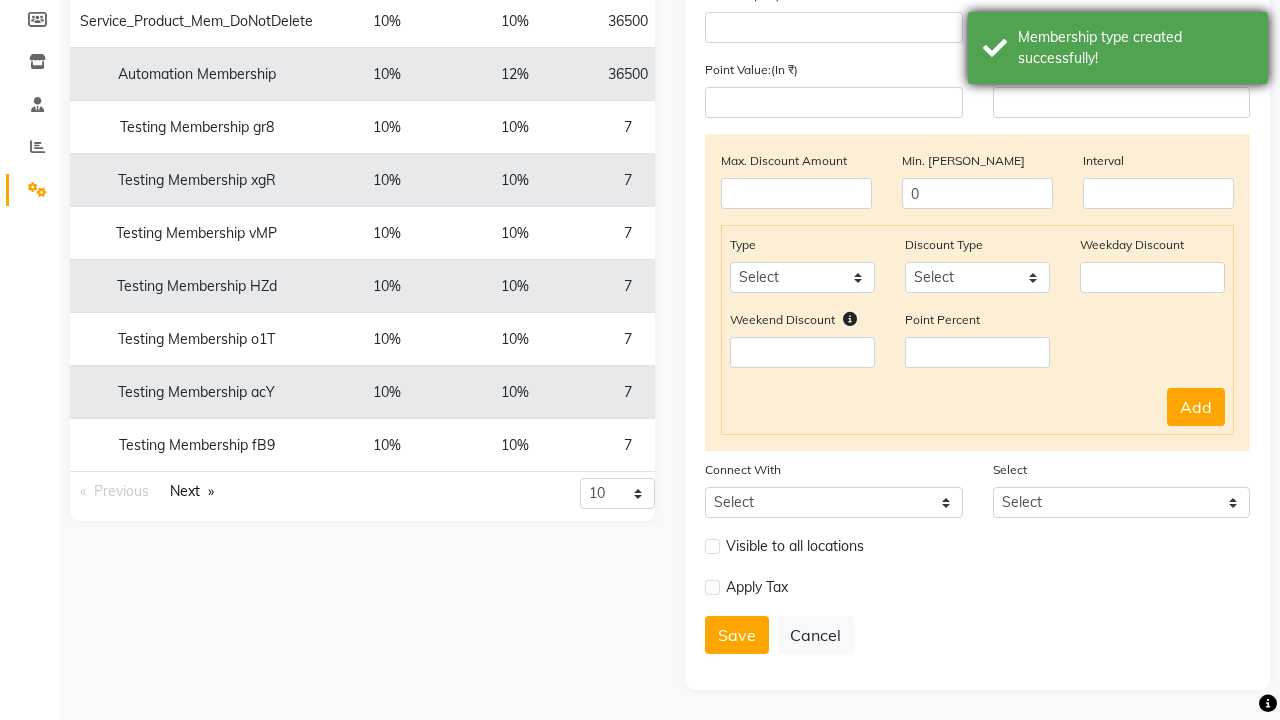 click on "Membership type created successfully!" at bounding box center (1135, 48) 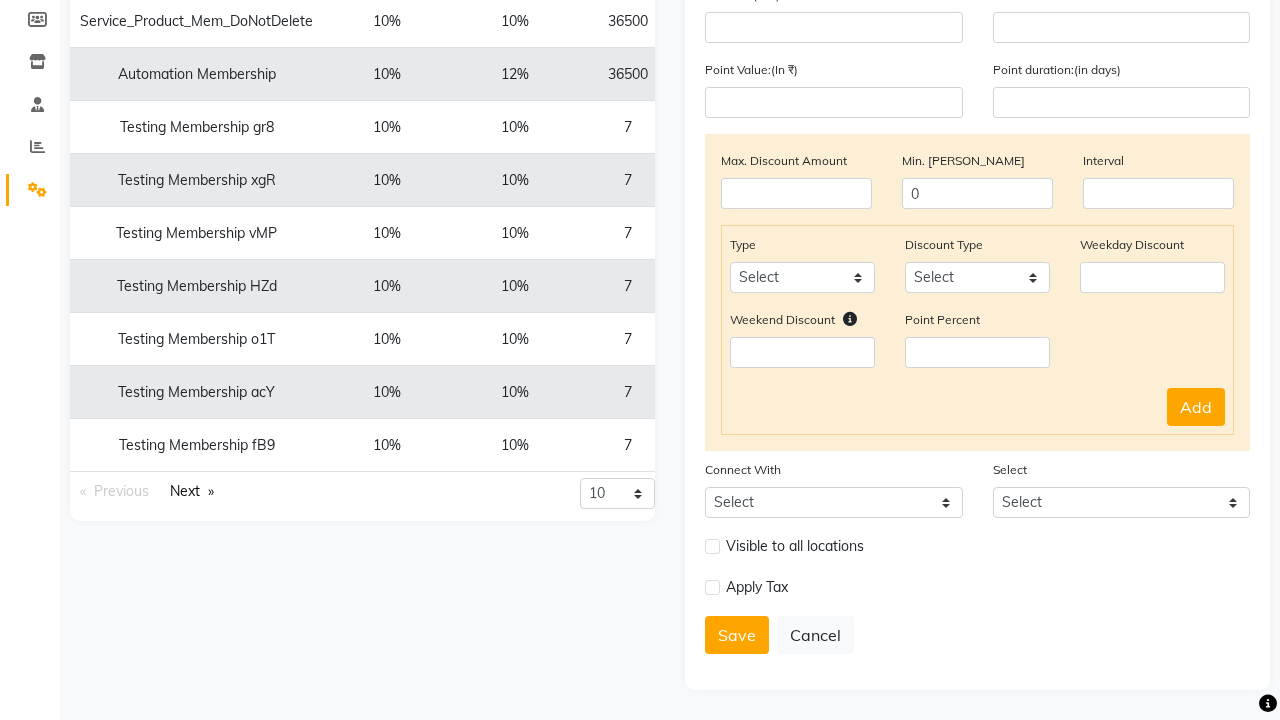 click at bounding box center [37, -260] 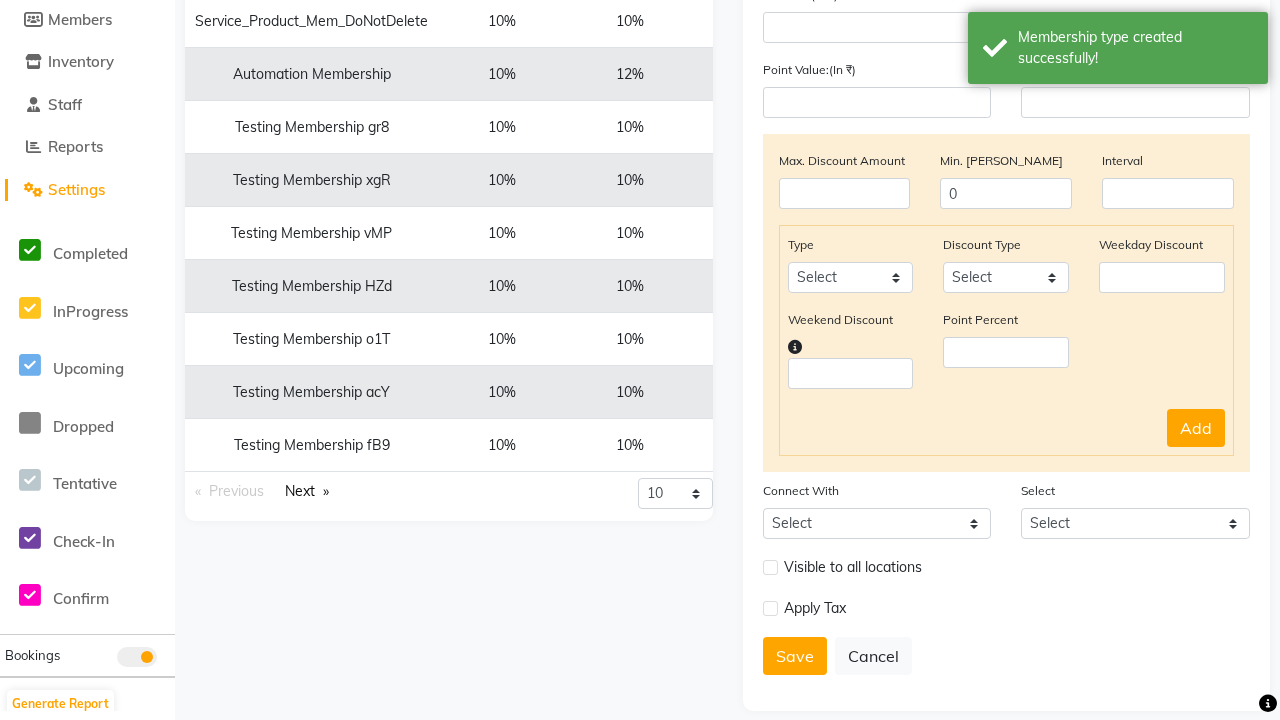 scroll, scrollTop: 0, scrollLeft: 0, axis: both 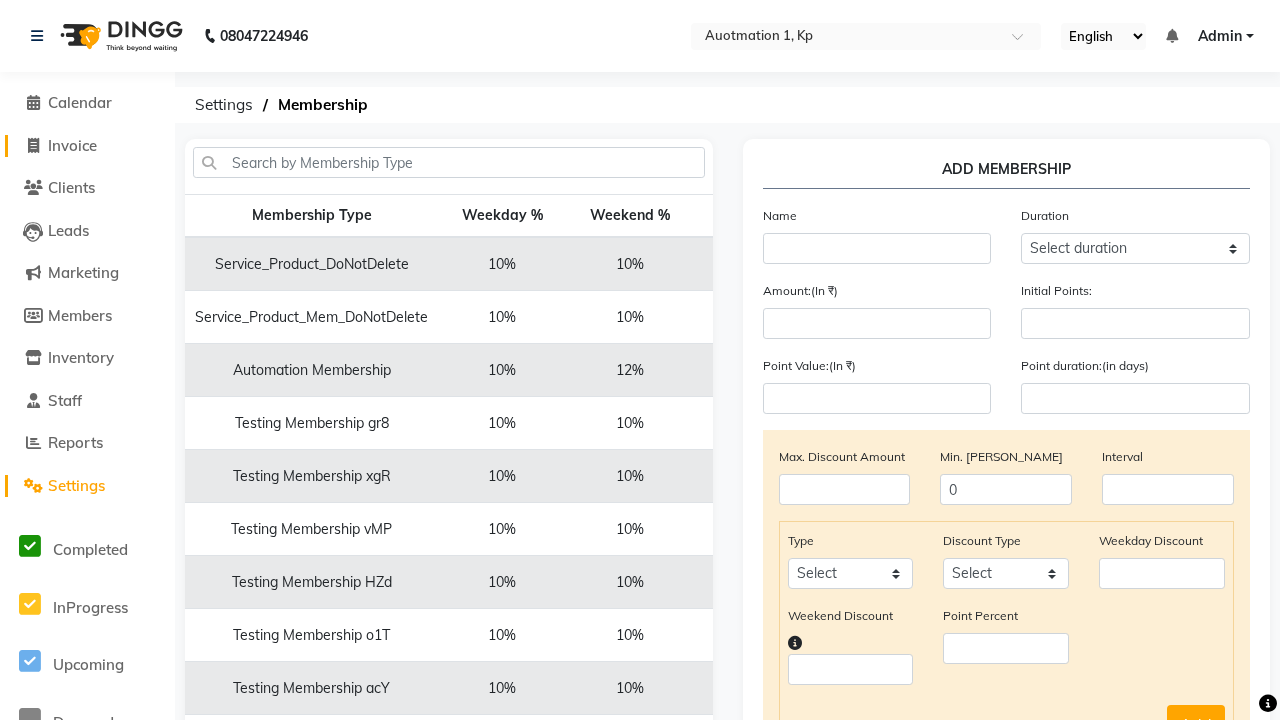 click on "Invoice" 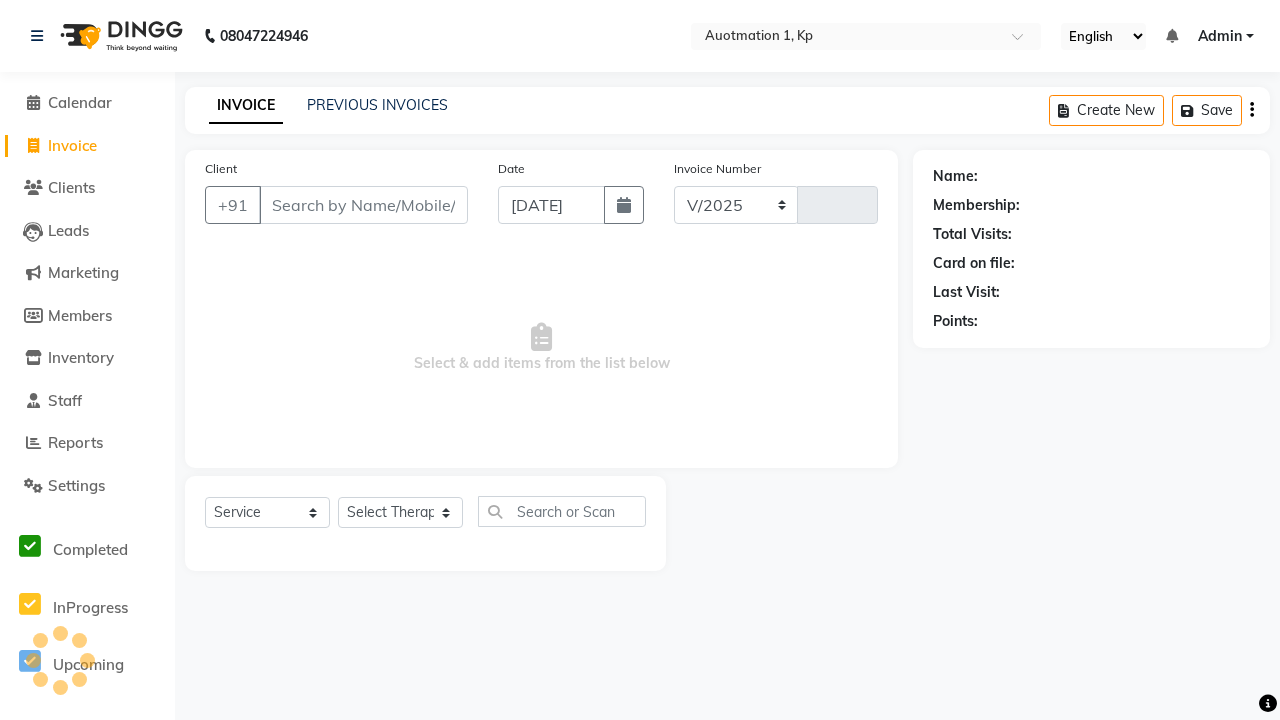 select on "150" 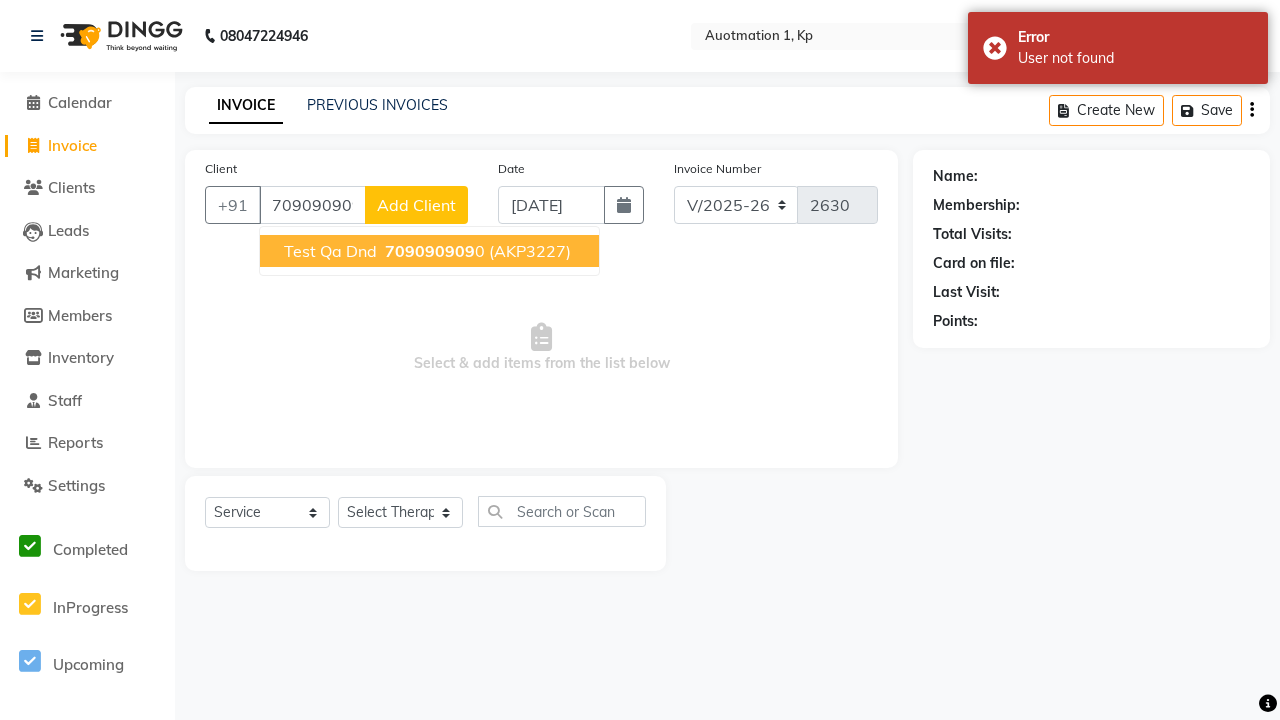 click on "709090909" at bounding box center (430, 251) 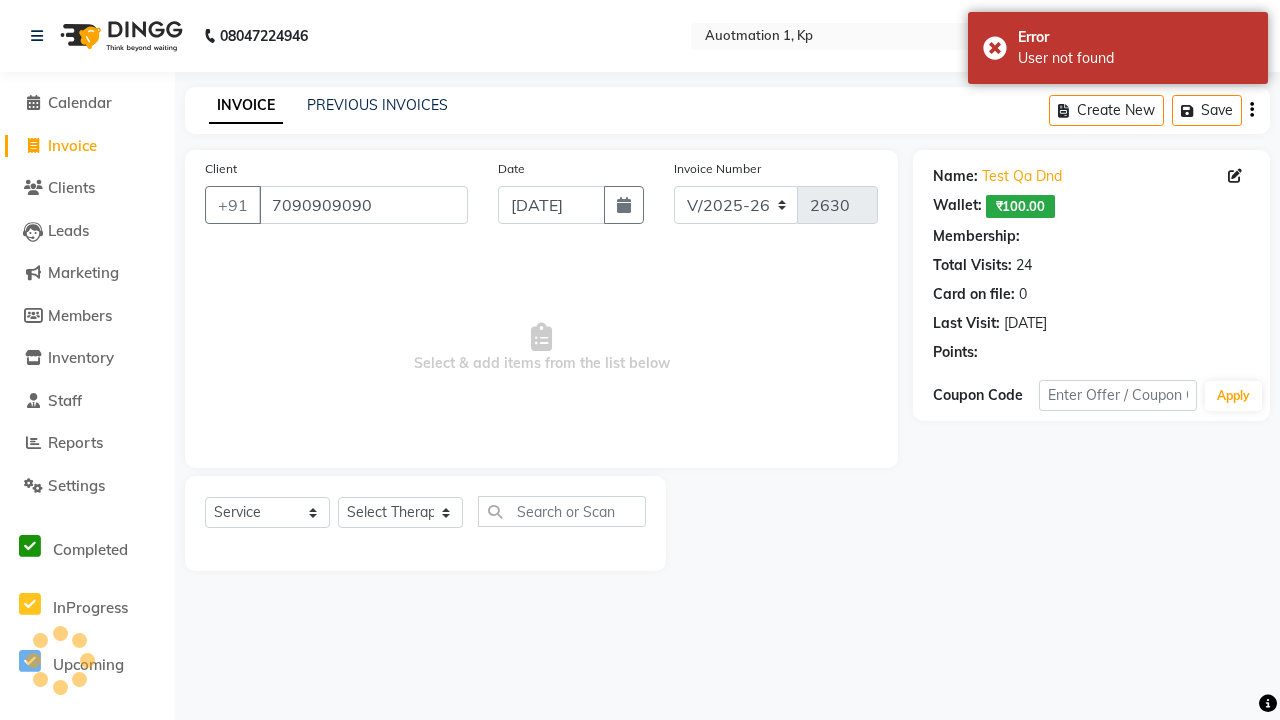 select on "1: Object" 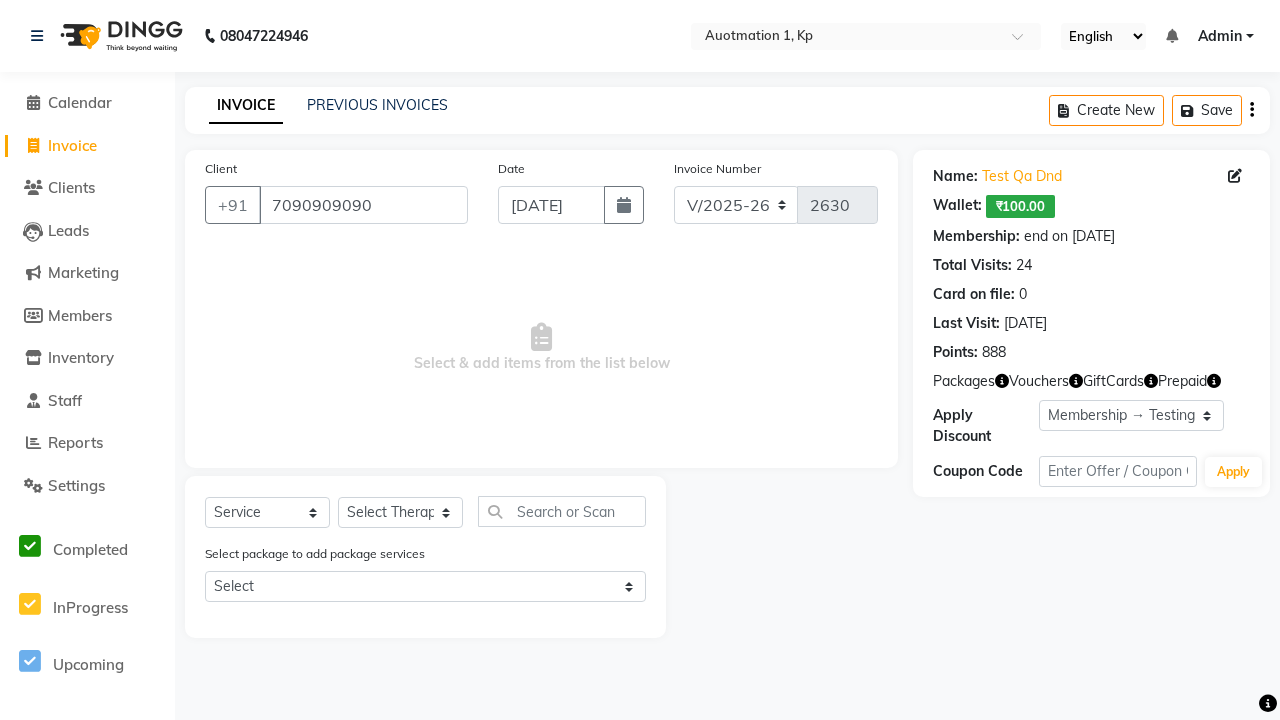 select on "membership" 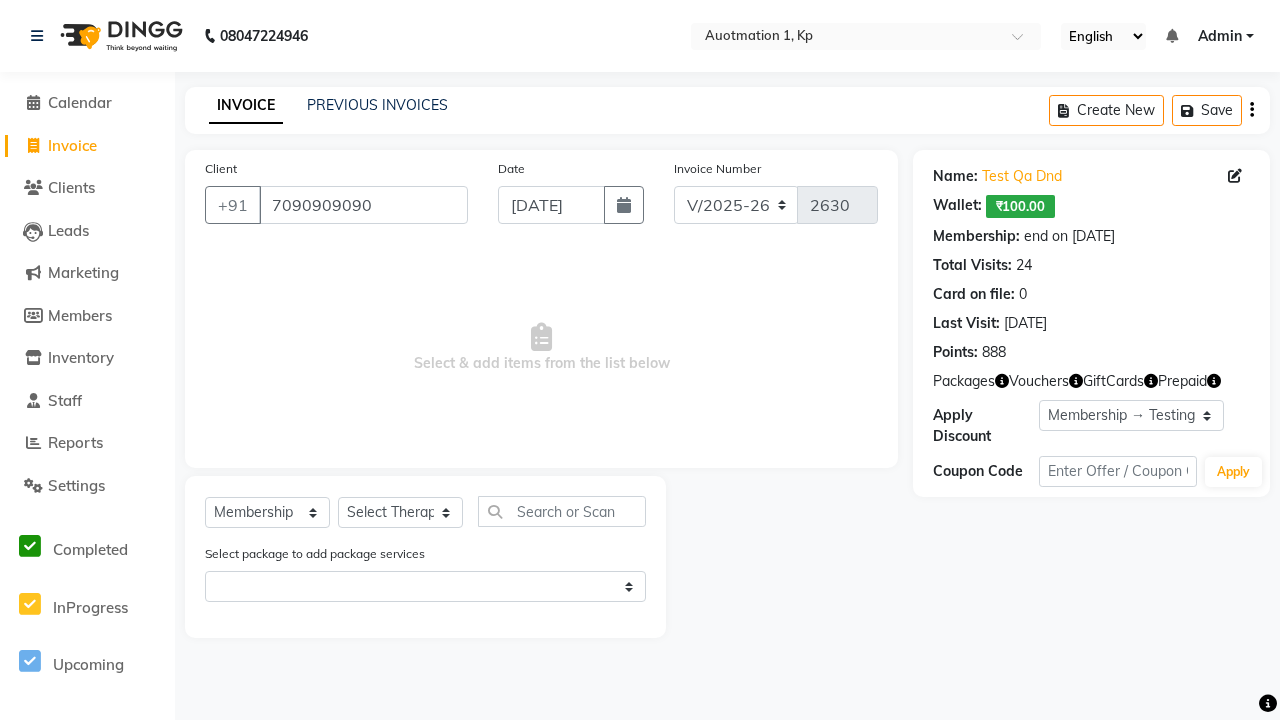 select on "5439" 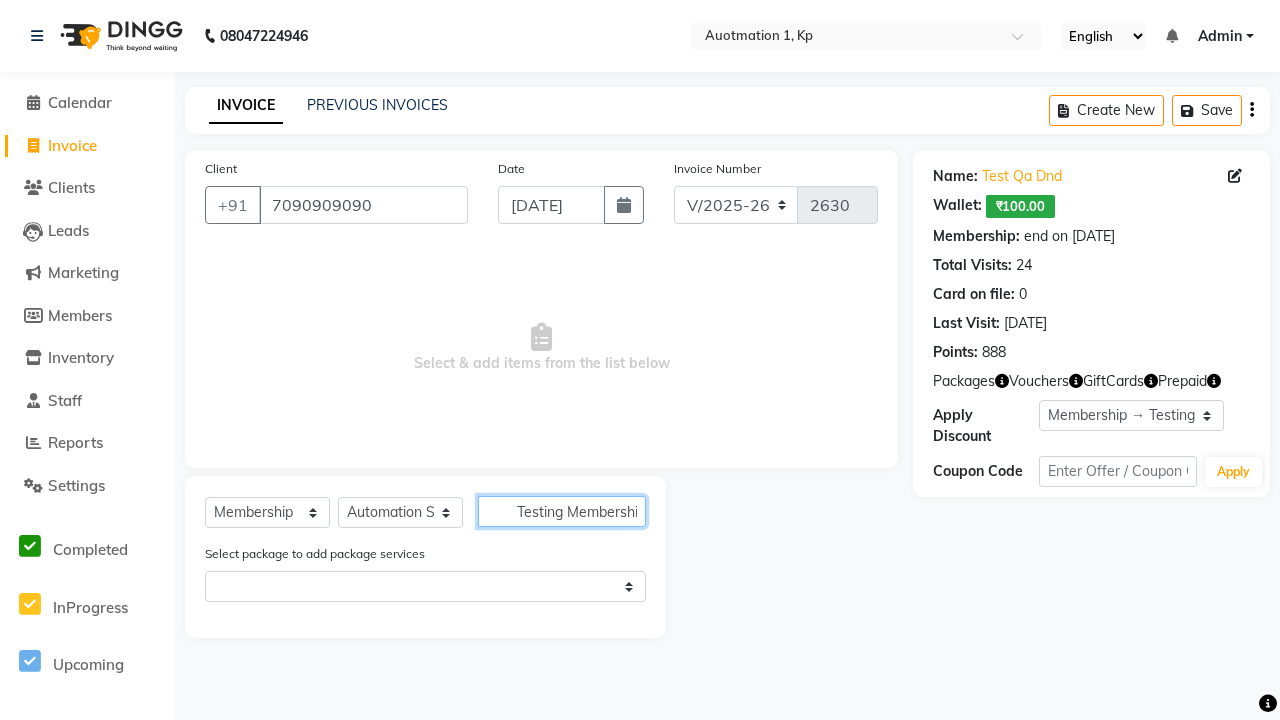 type on "Testing Membership dno" 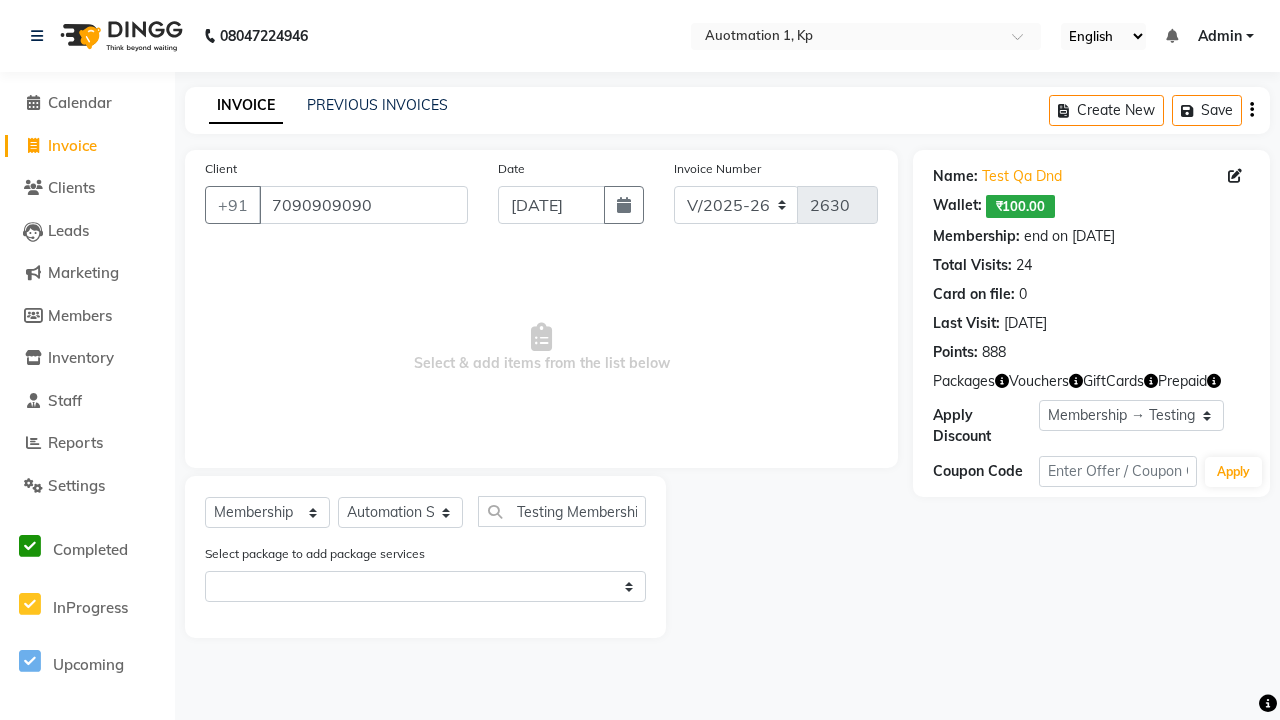 select on "select" 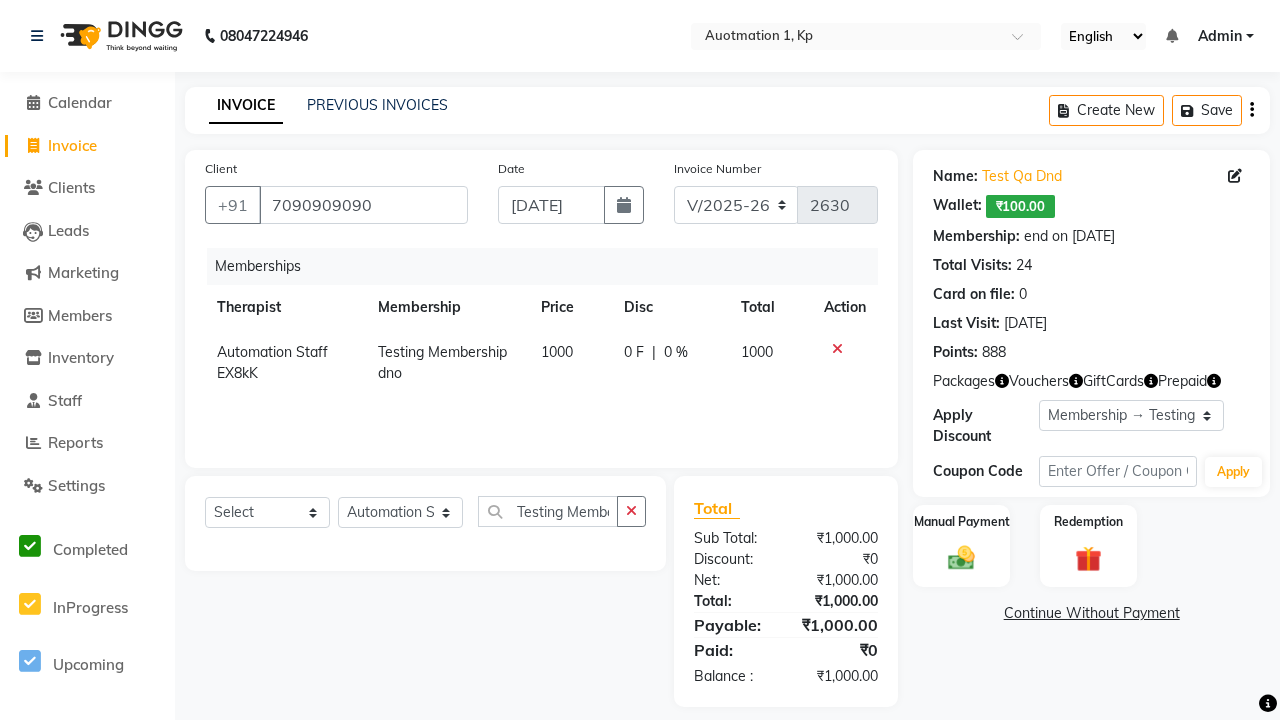 scroll, scrollTop: 0, scrollLeft: 0, axis: both 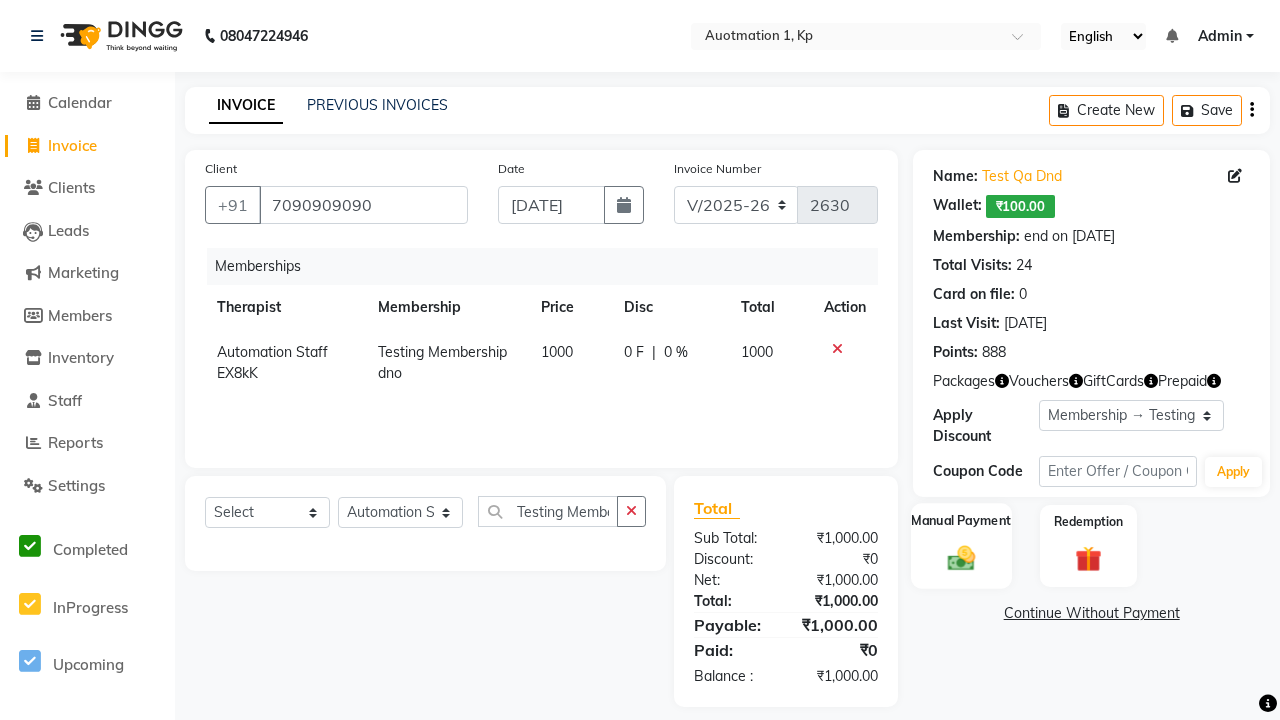click 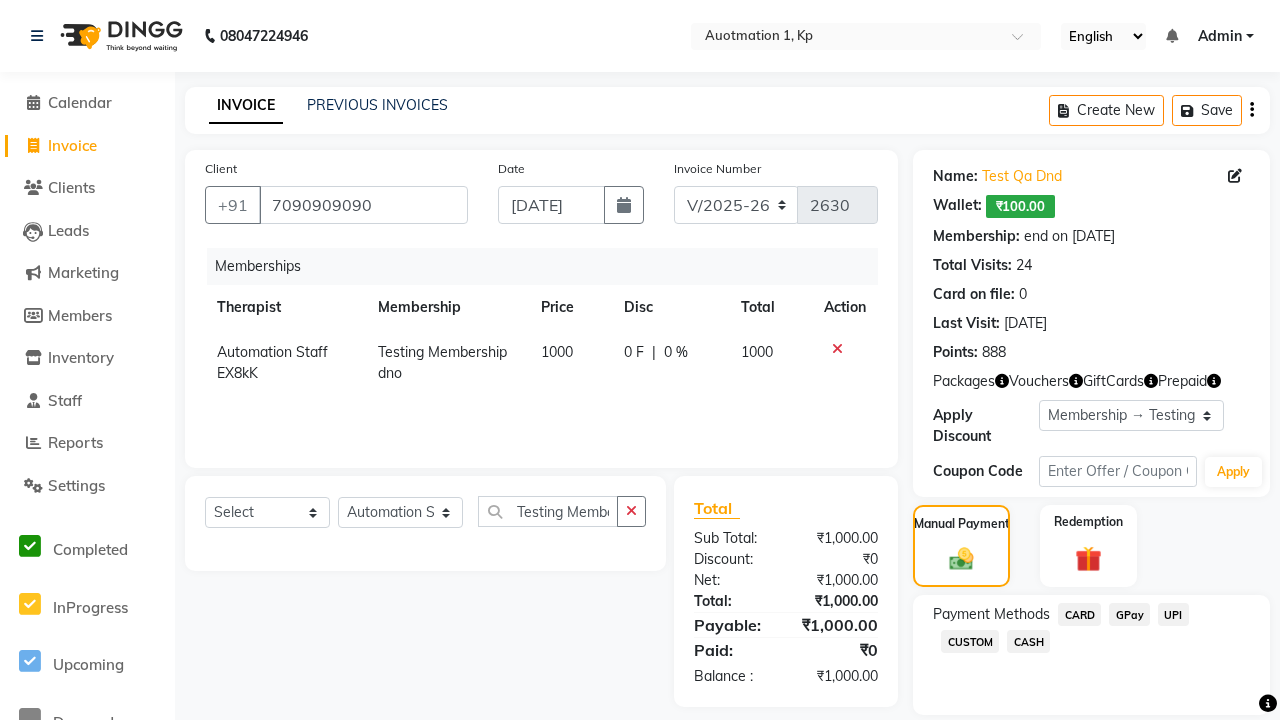 click on "CARD" 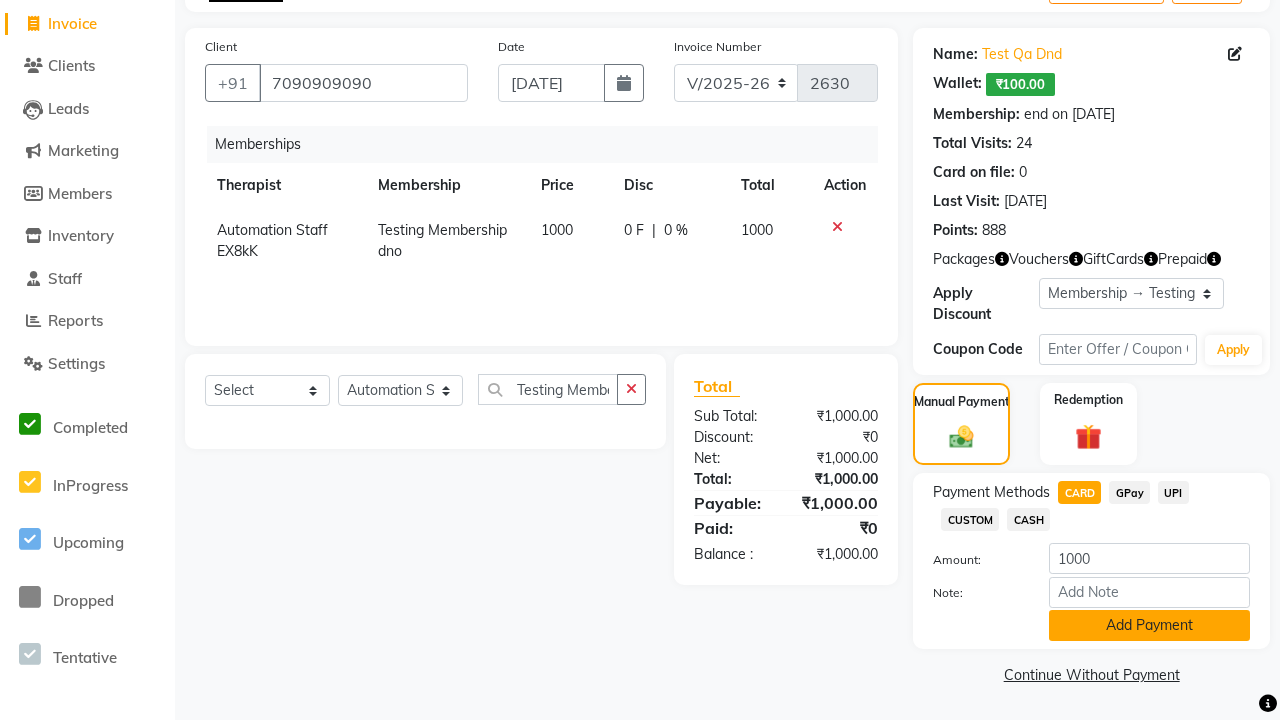 click on "Add Payment" 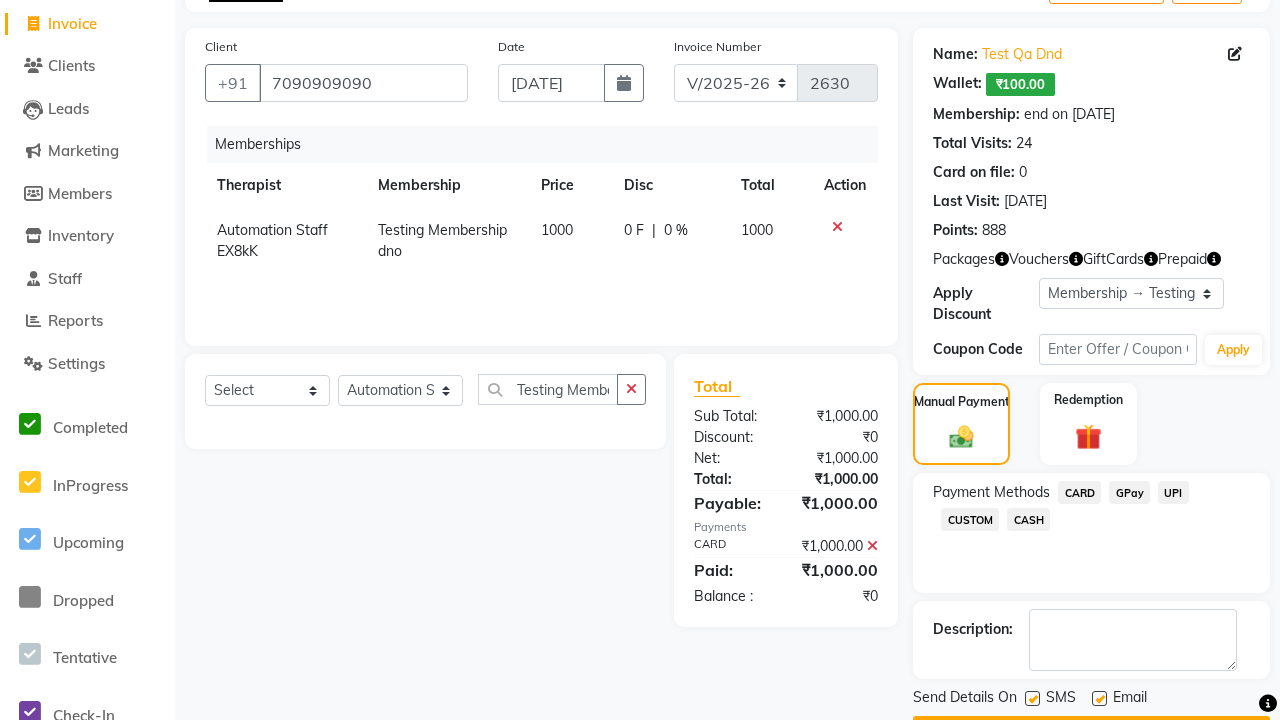 click 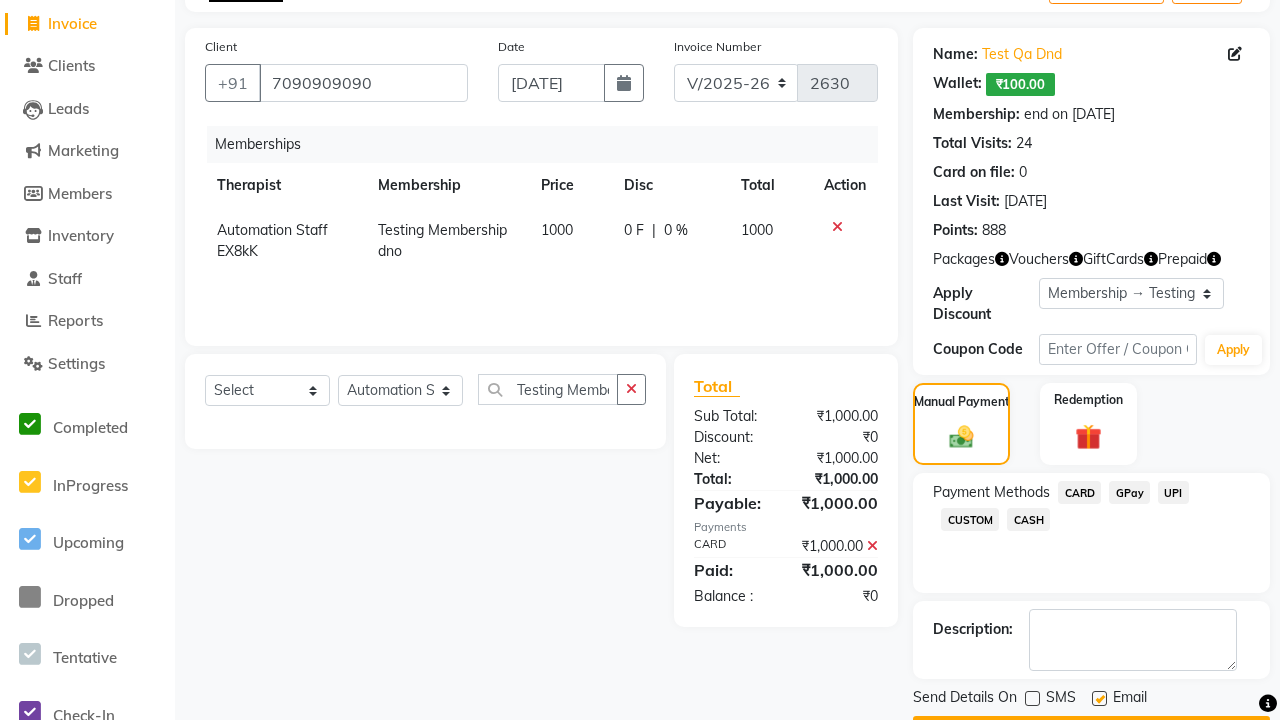 click 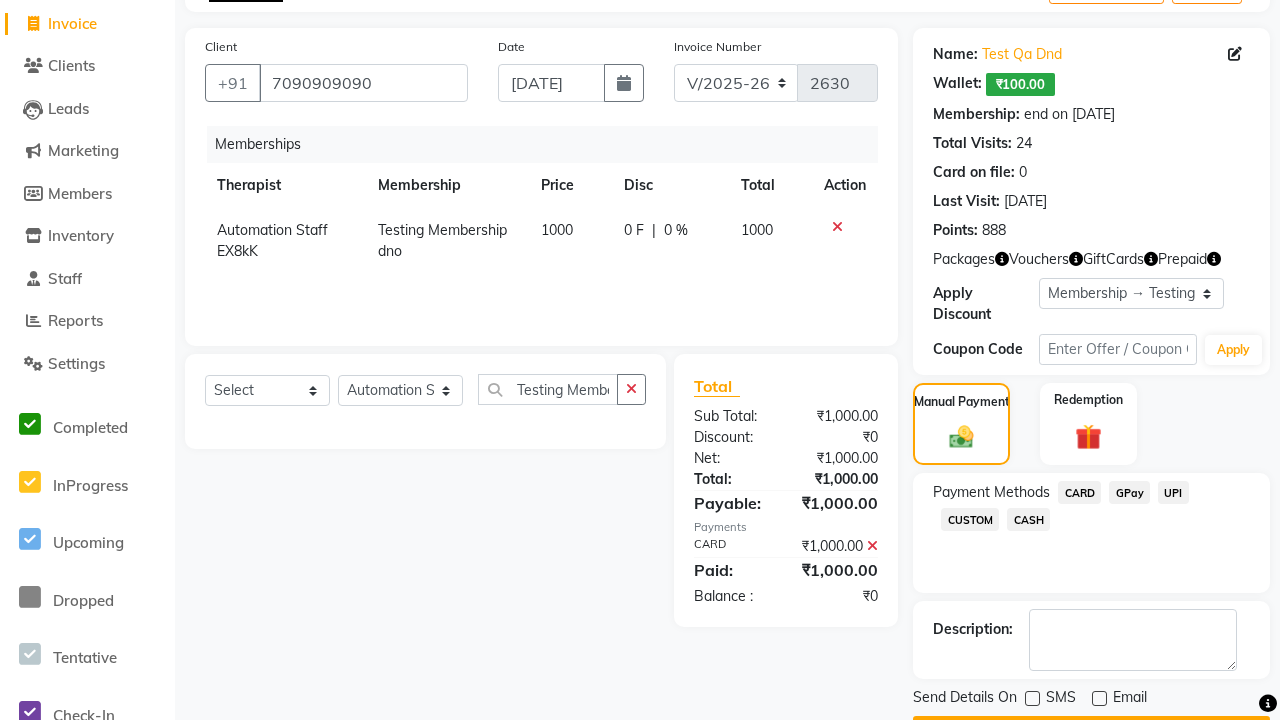 click on "Checkout" 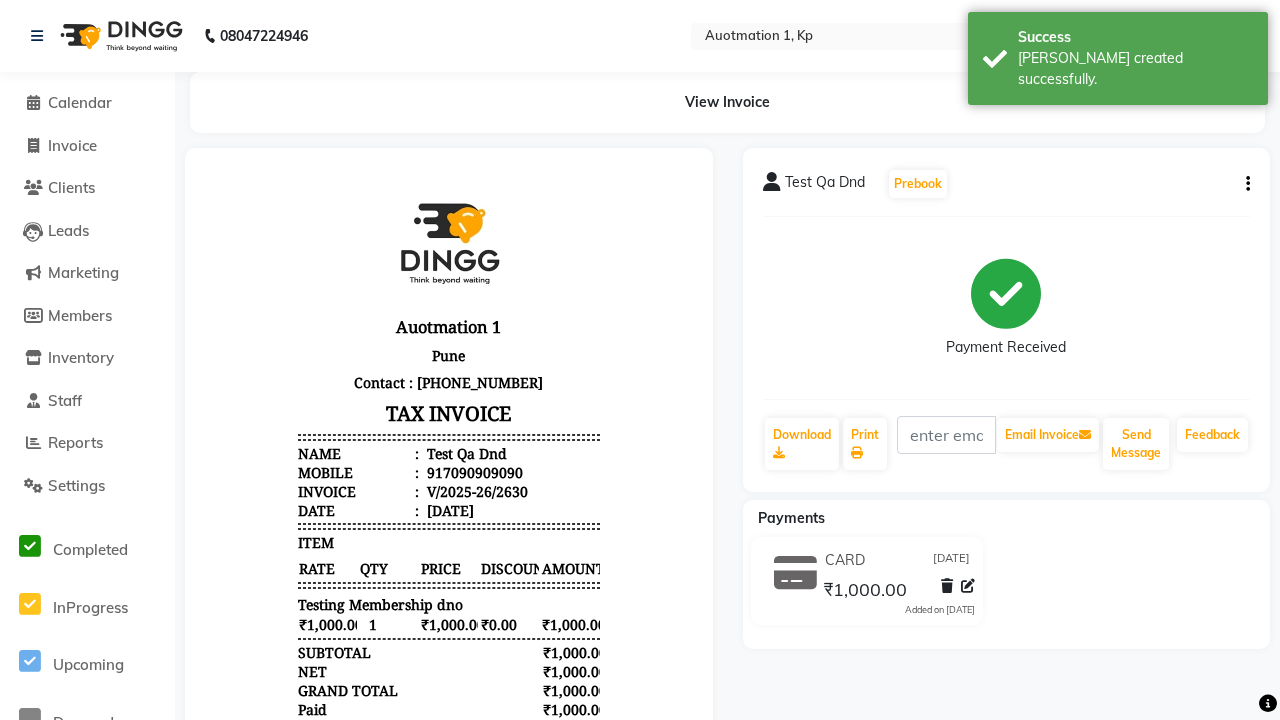 scroll, scrollTop: 0, scrollLeft: 0, axis: both 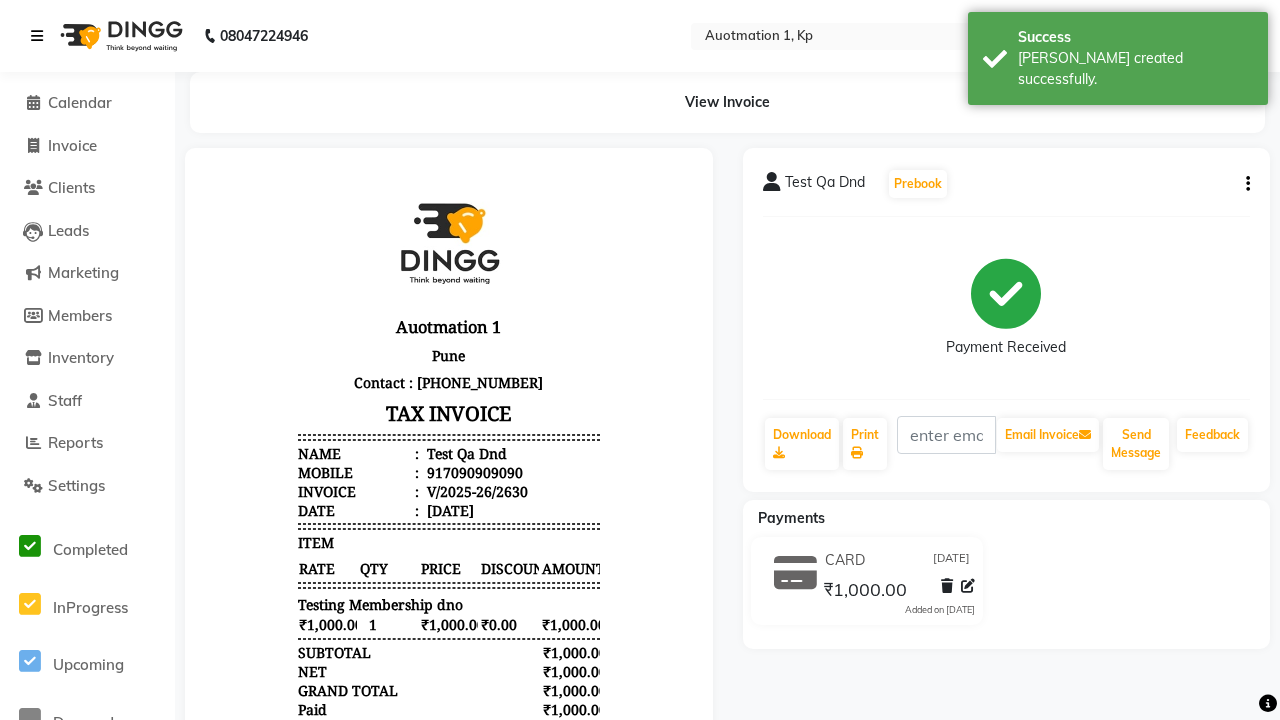 click on "[PERSON_NAME] created successfully." at bounding box center [1135, 69] 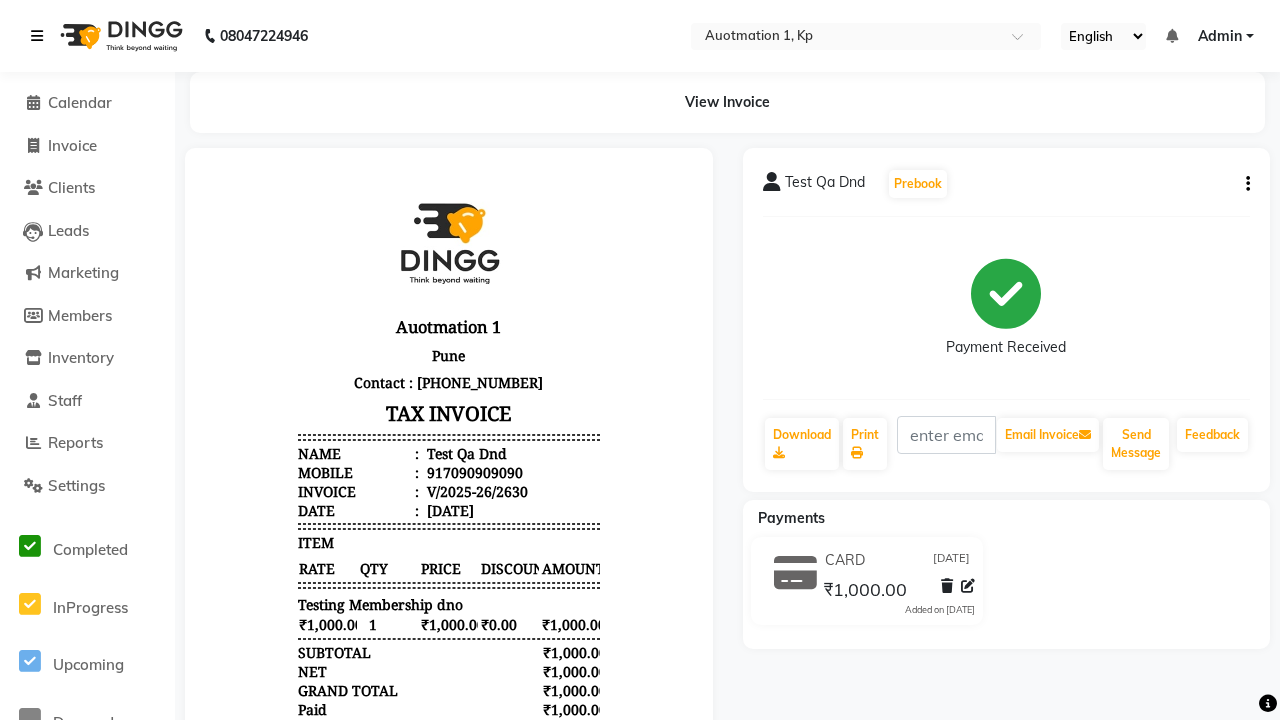 click at bounding box center (37, 36) 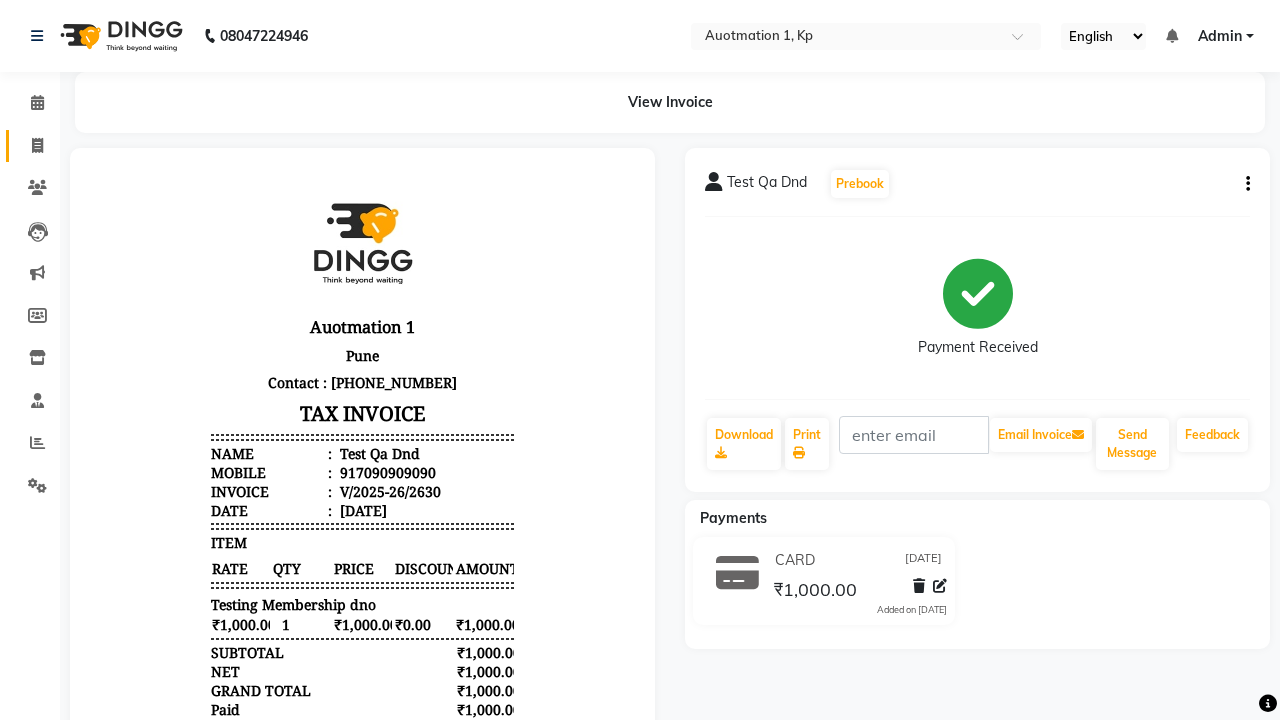 click 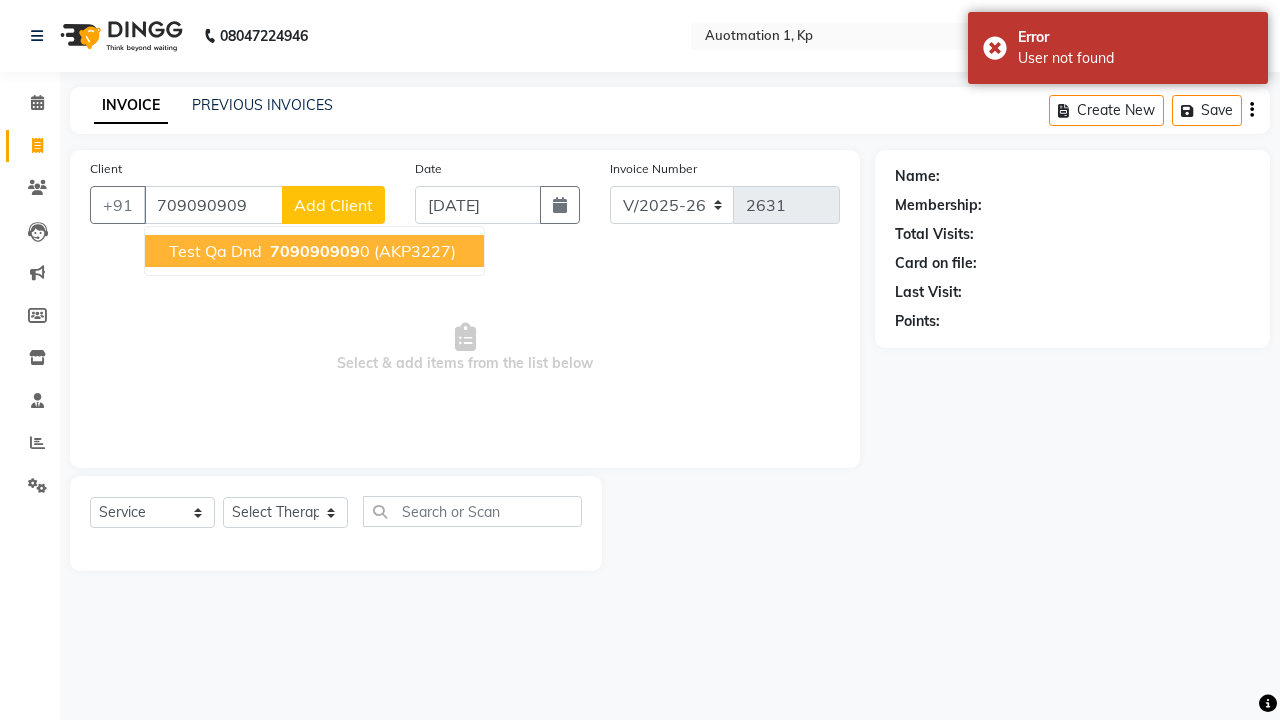 click on "709090909" at bounding box center (315, 251) 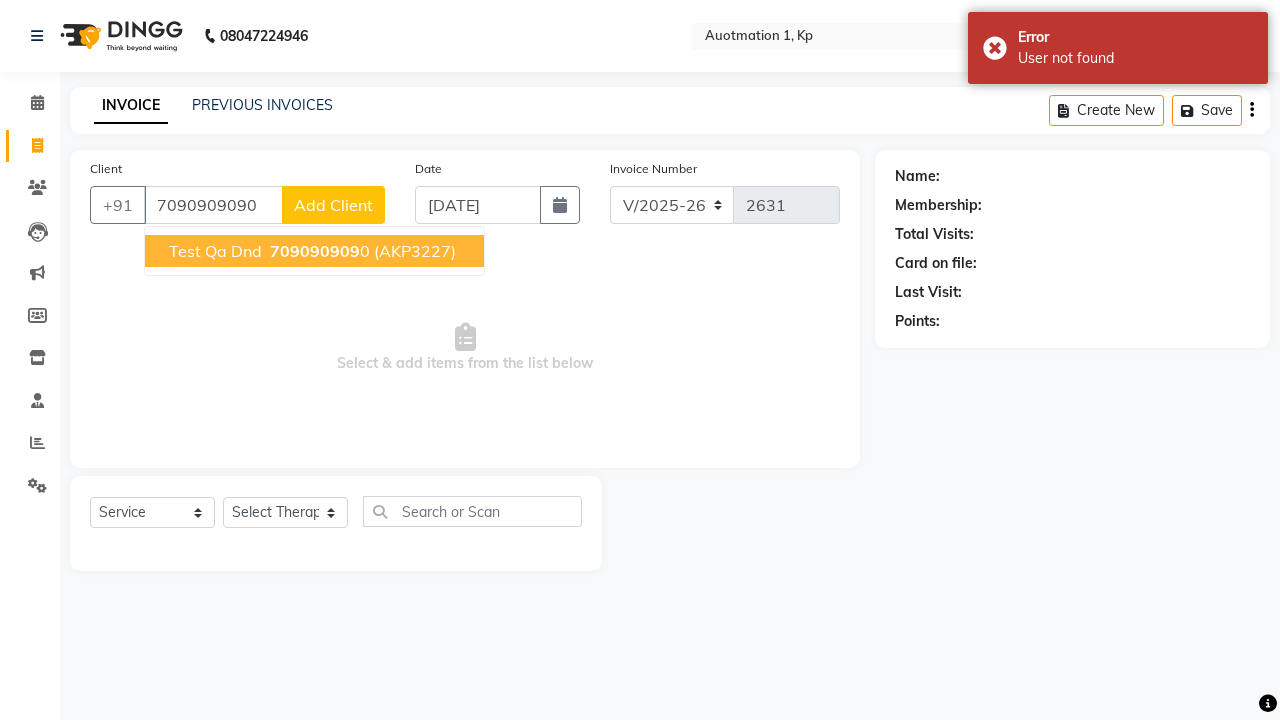 type on "7090909090" 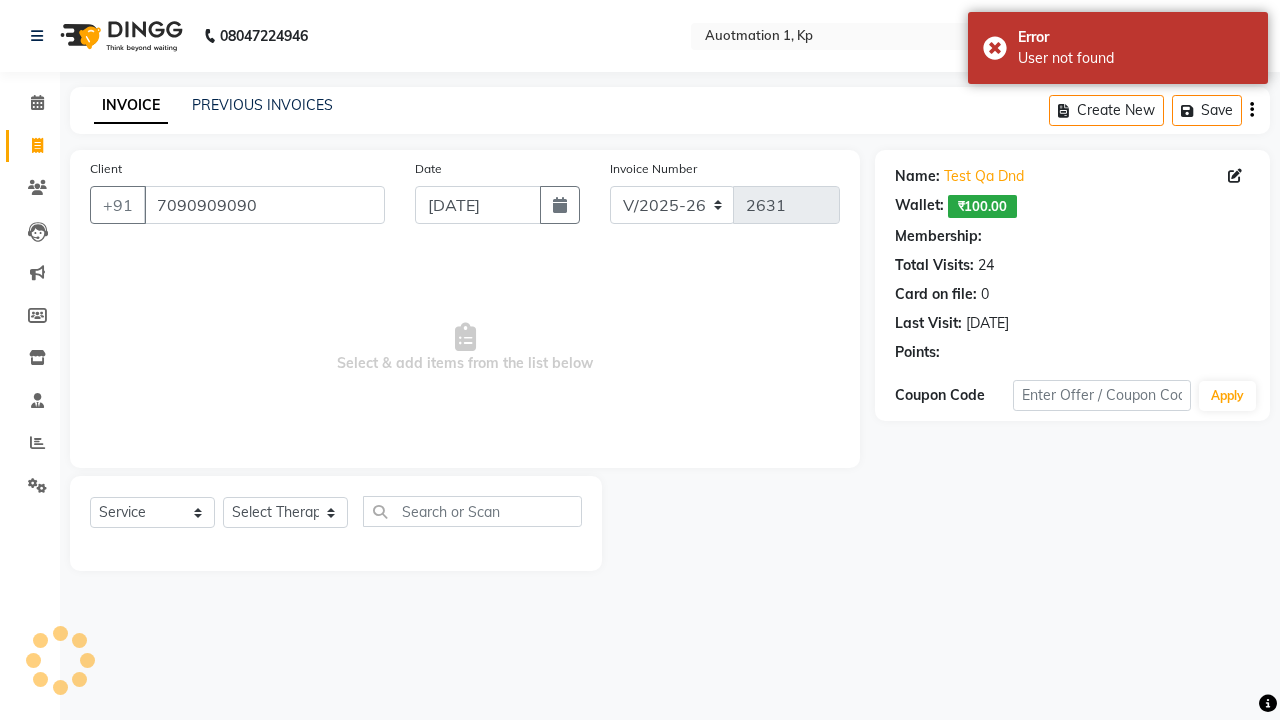 select on "1: Object" 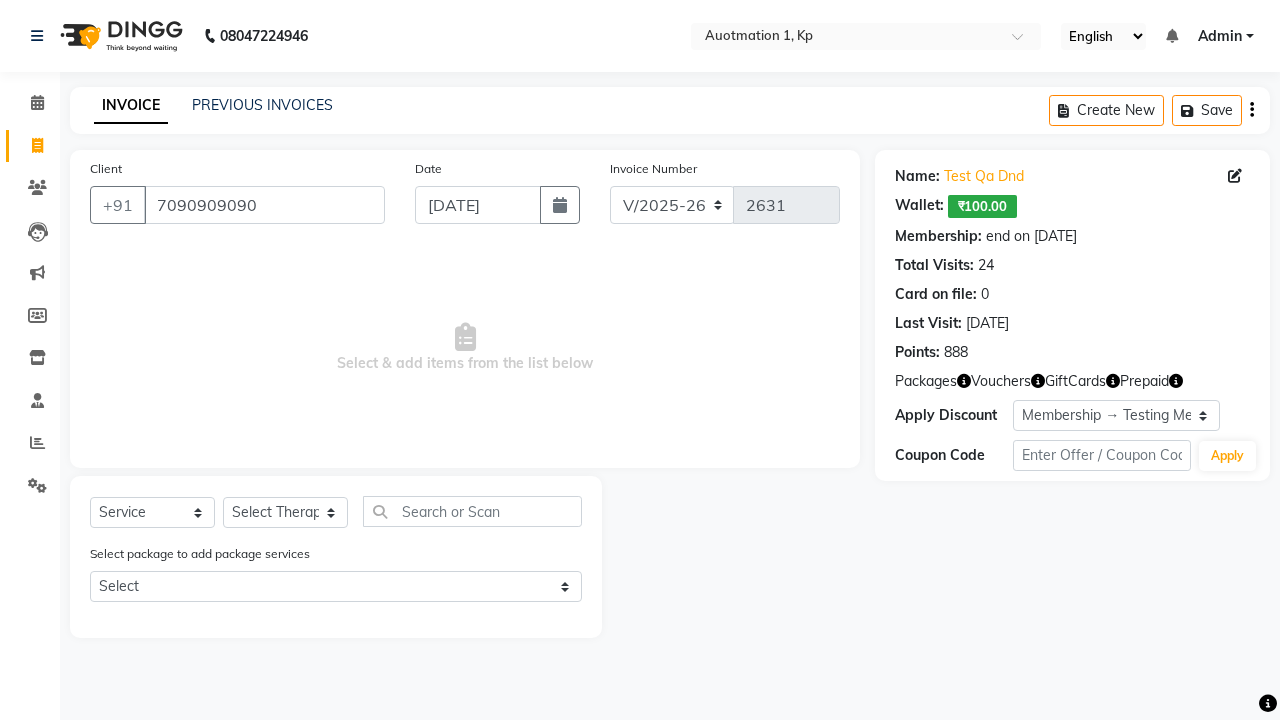 select on "5439" 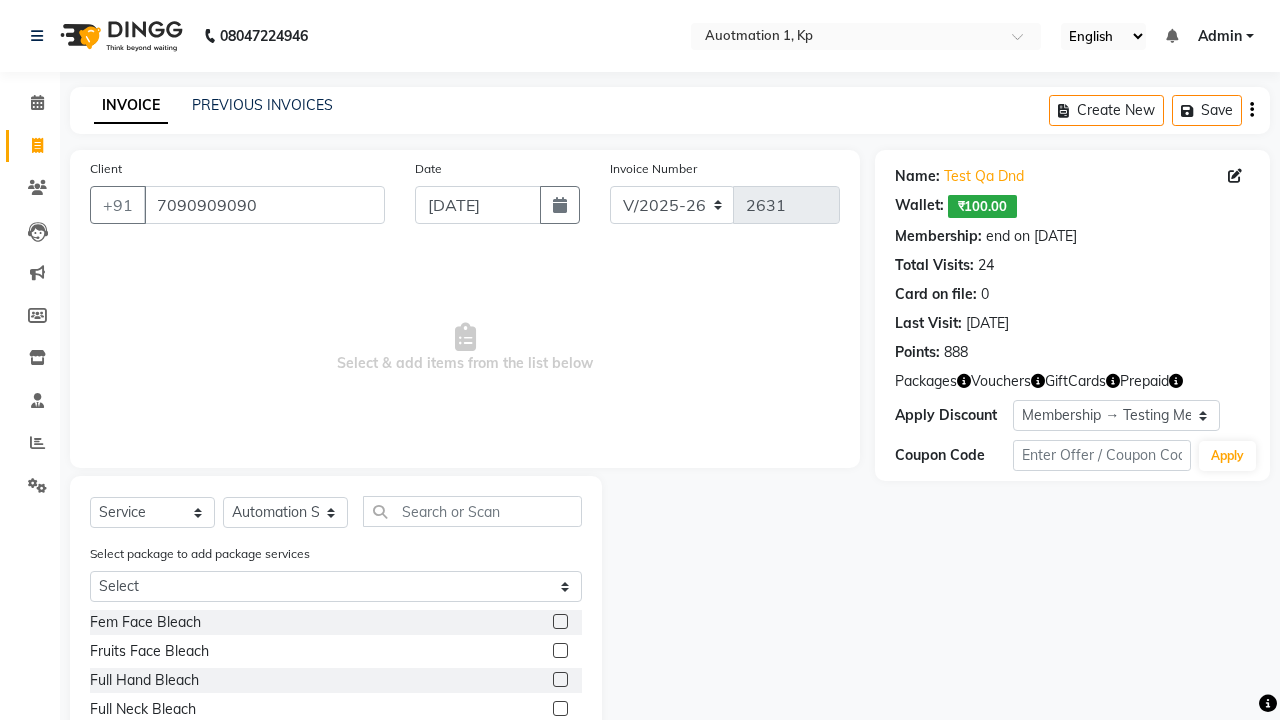 click 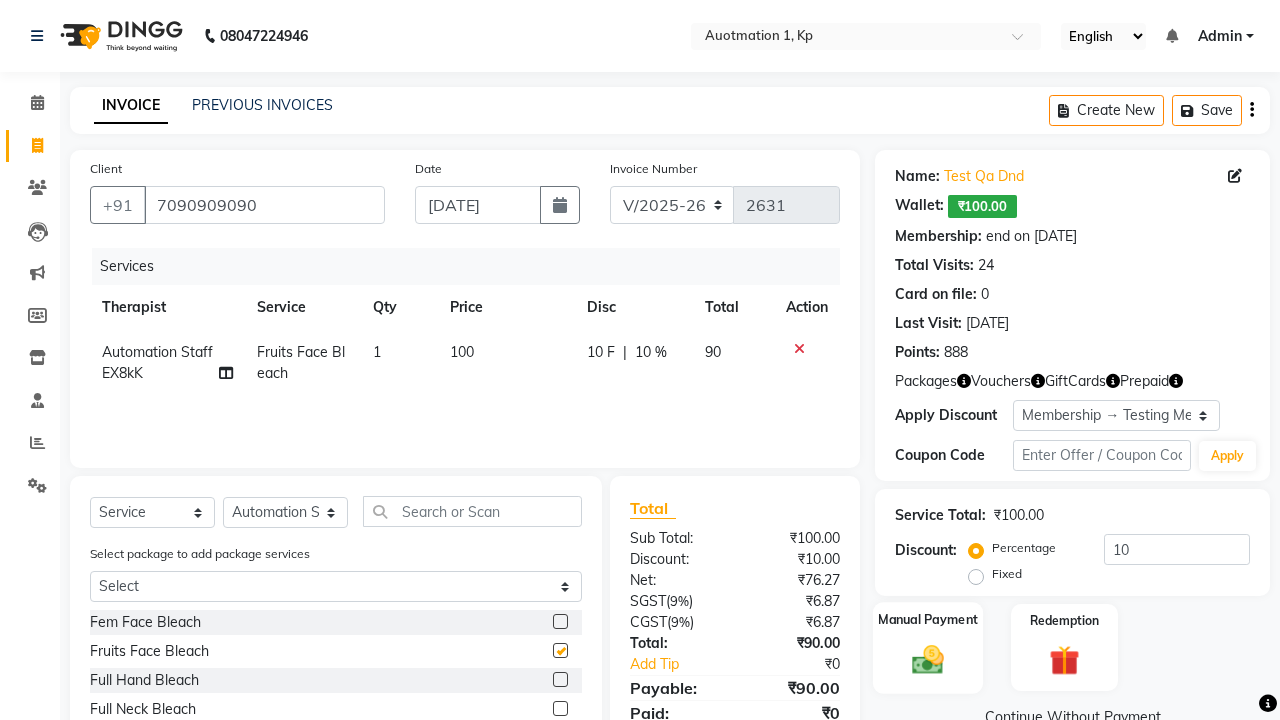 click 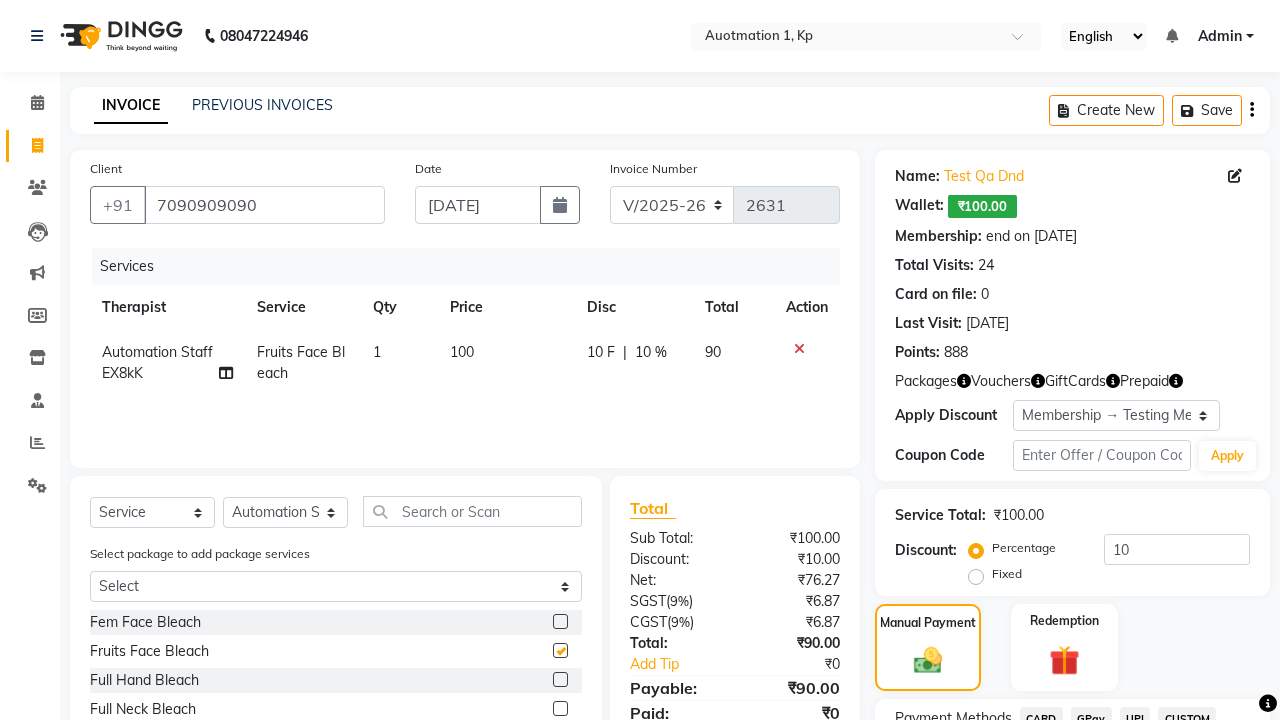 click on "CARD" 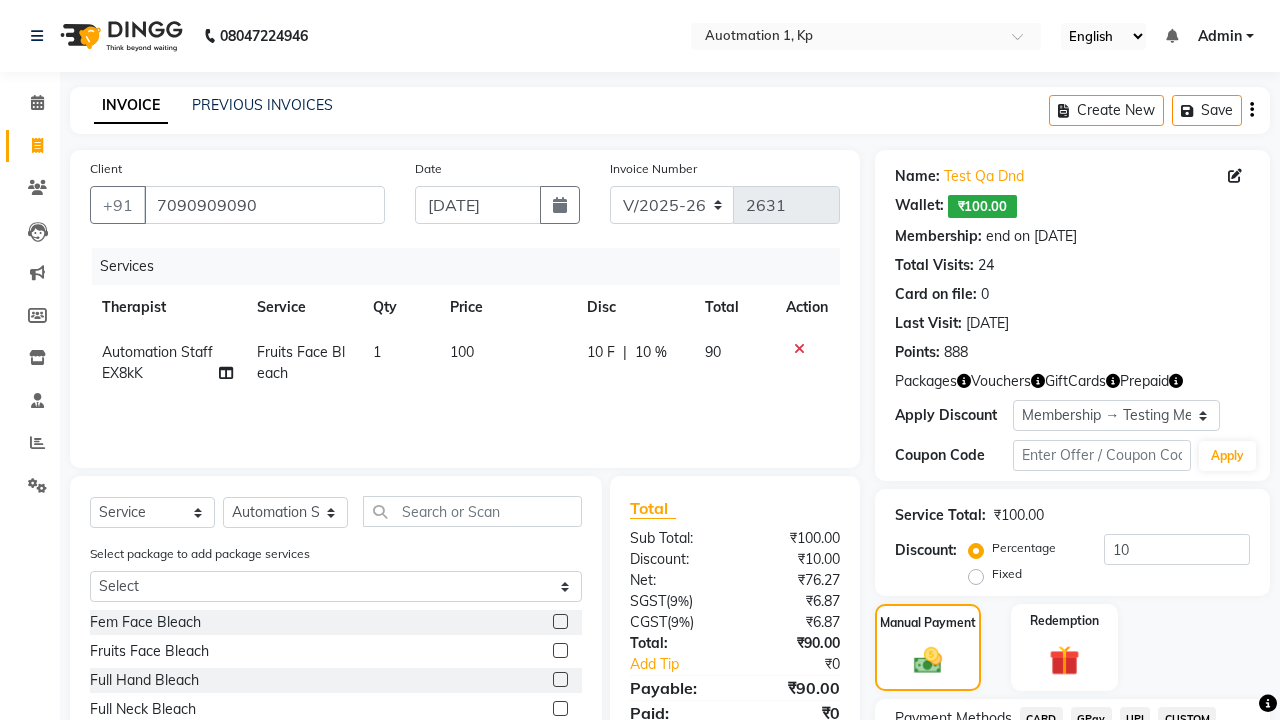 checkbox on "false" 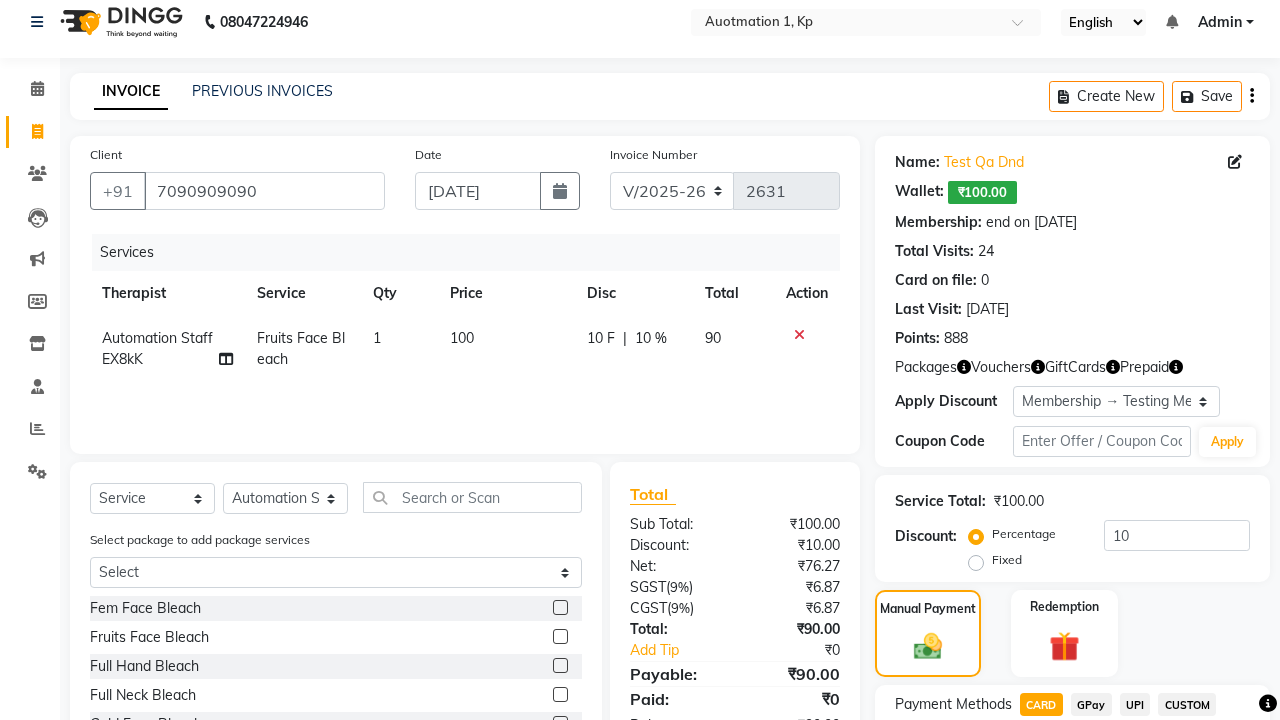 click on "Add Payment" 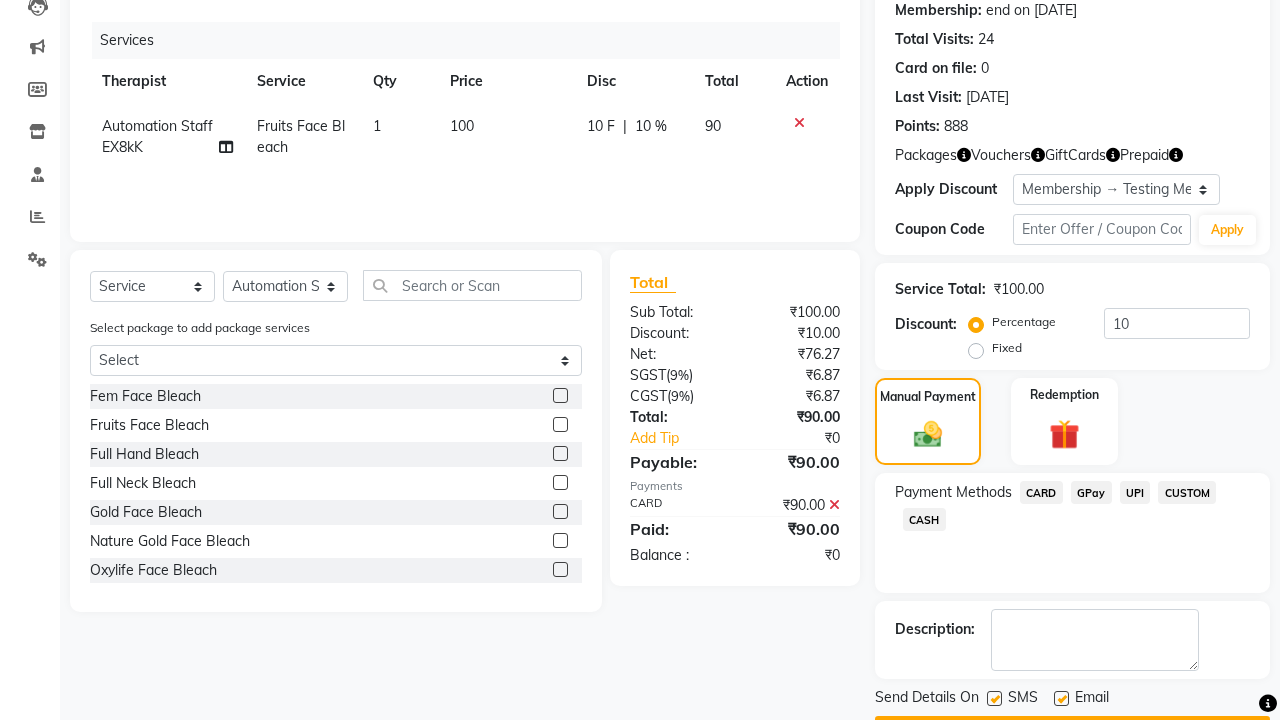 click 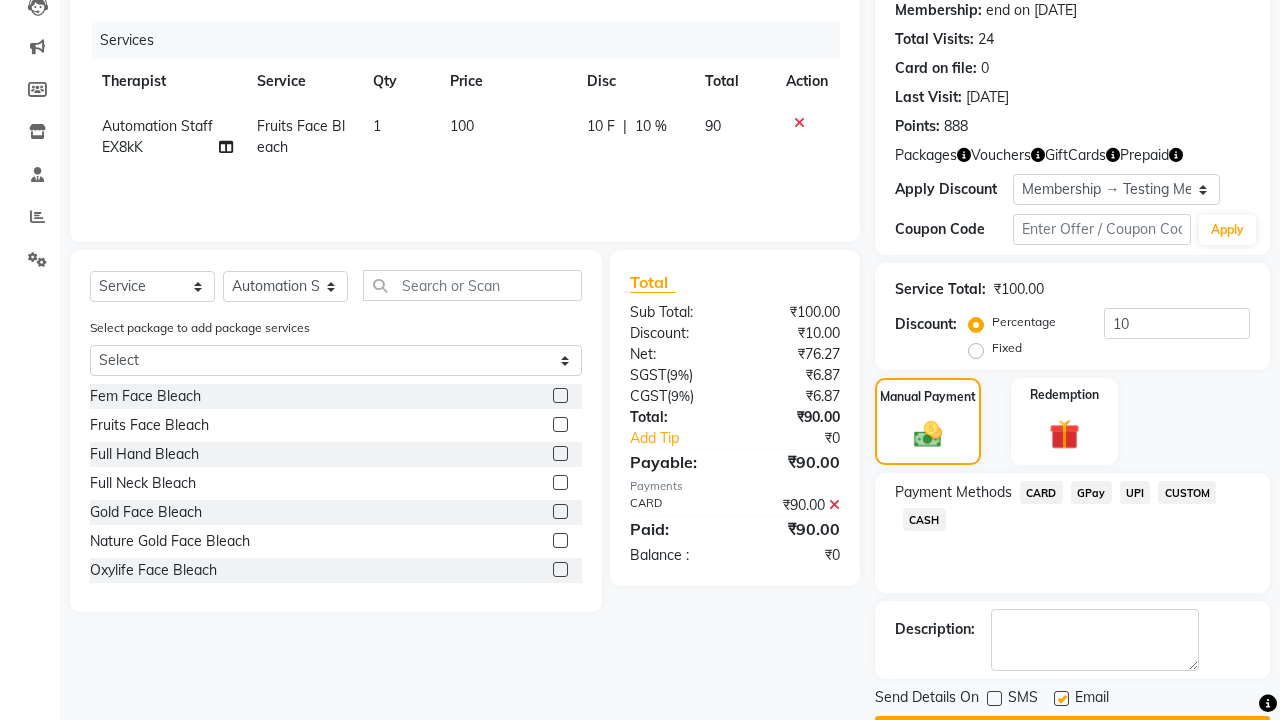 click 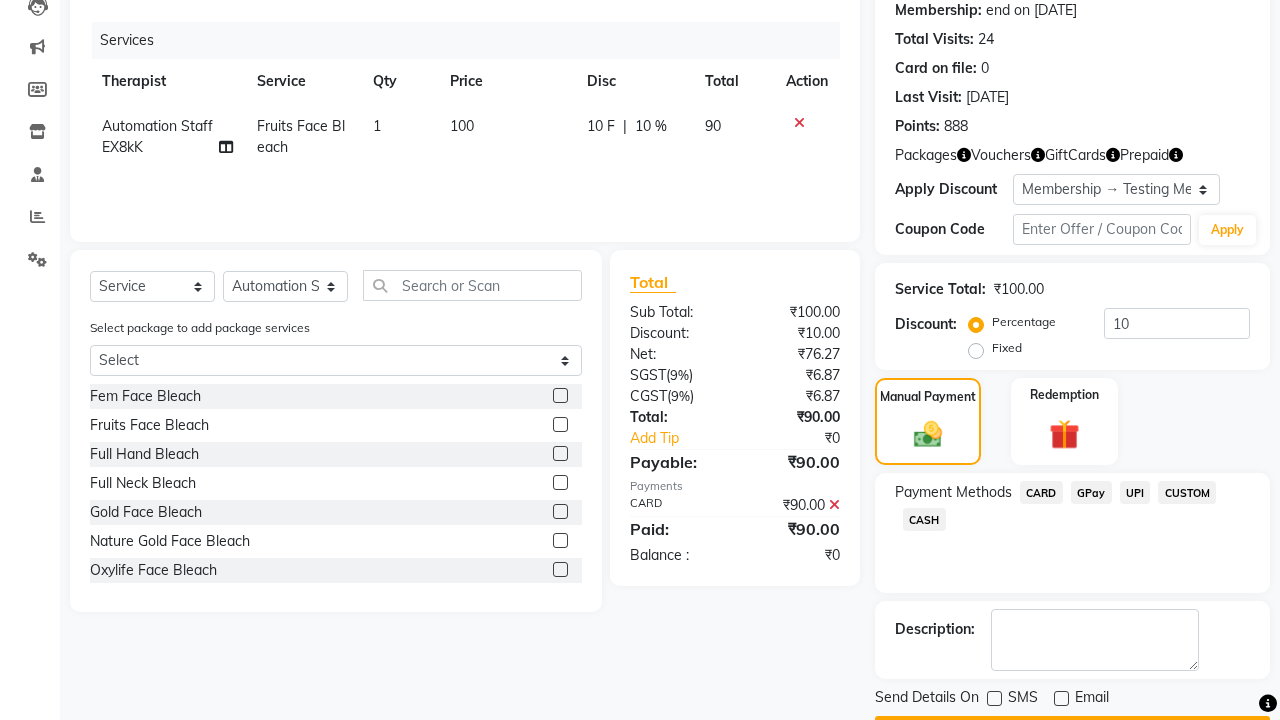 click on "Checkout" 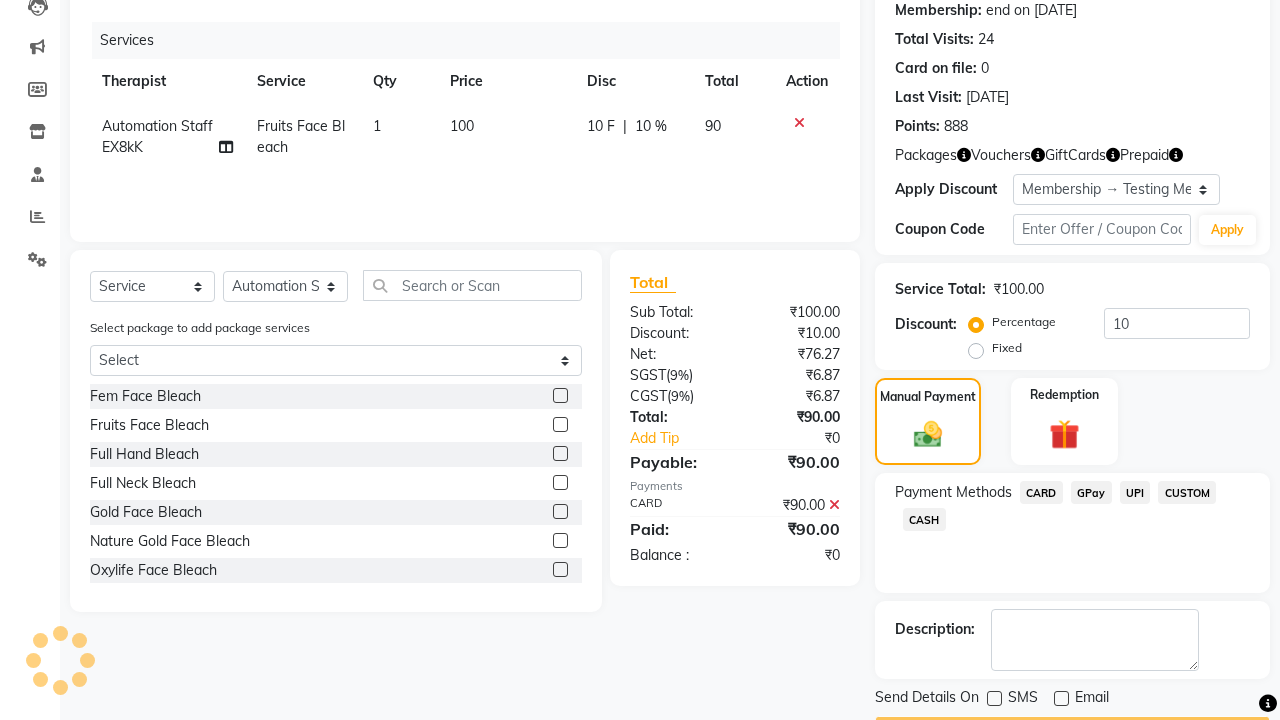 scroll, scrollTop: 253, scrollLeft: 0, axis: vertical 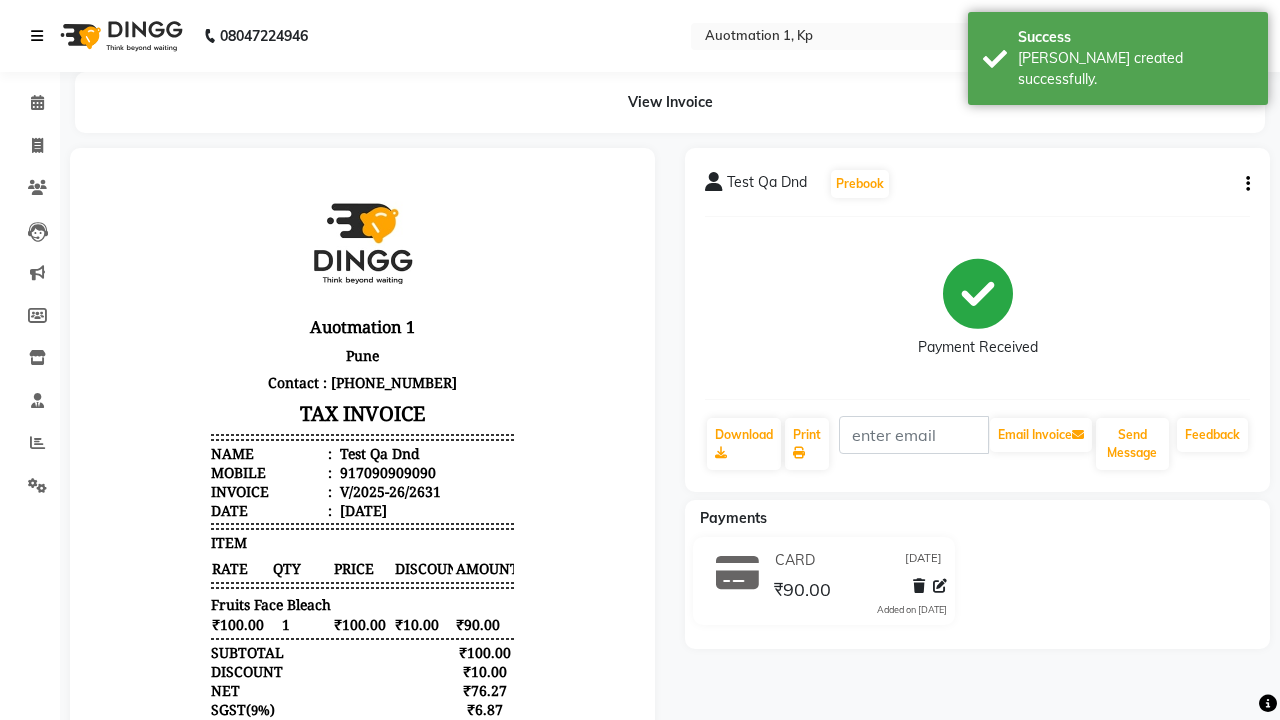 click on "[PERSON_NAME] created successfully." at bounding box center (1135, 69) 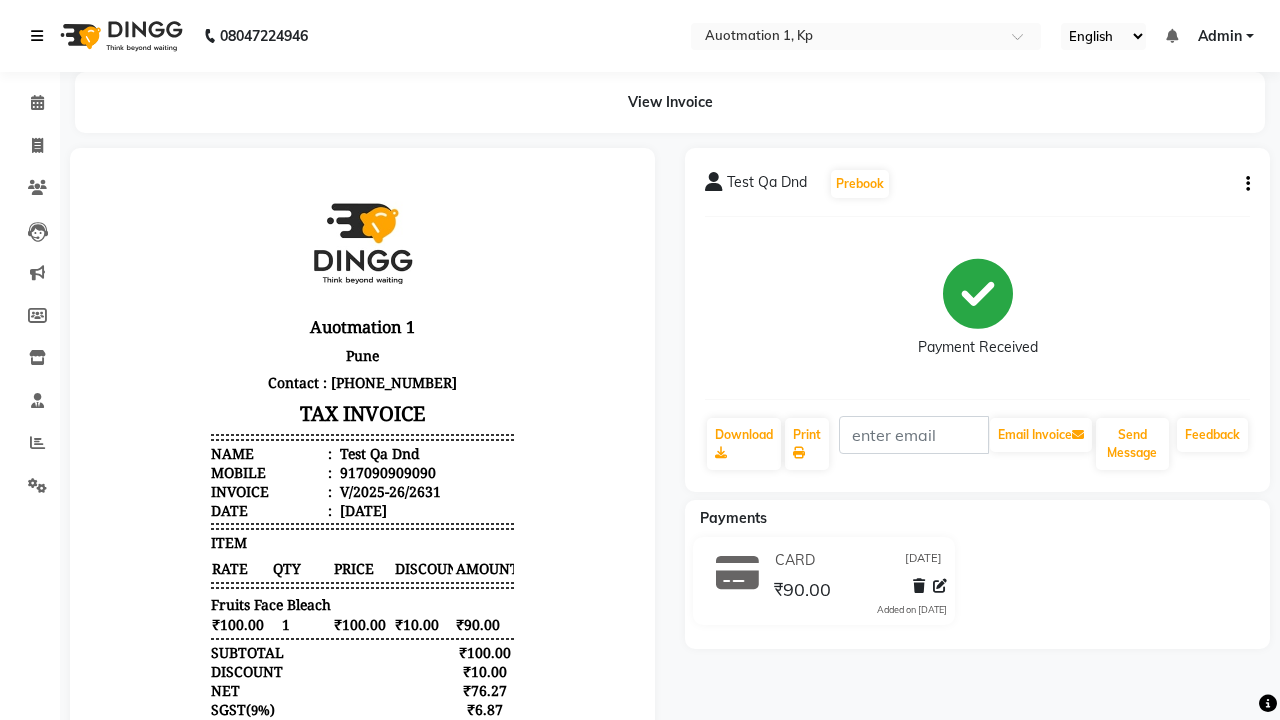 click at bounding box center [37, 36] 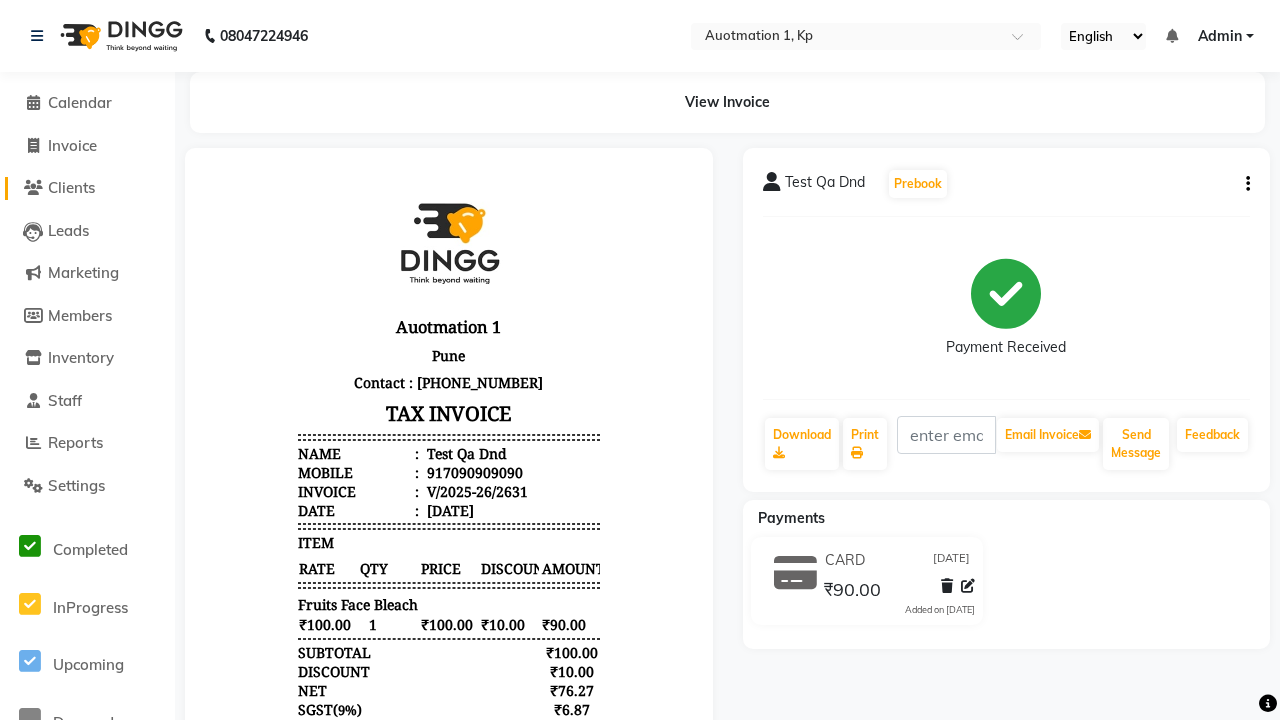 click on "Clients" 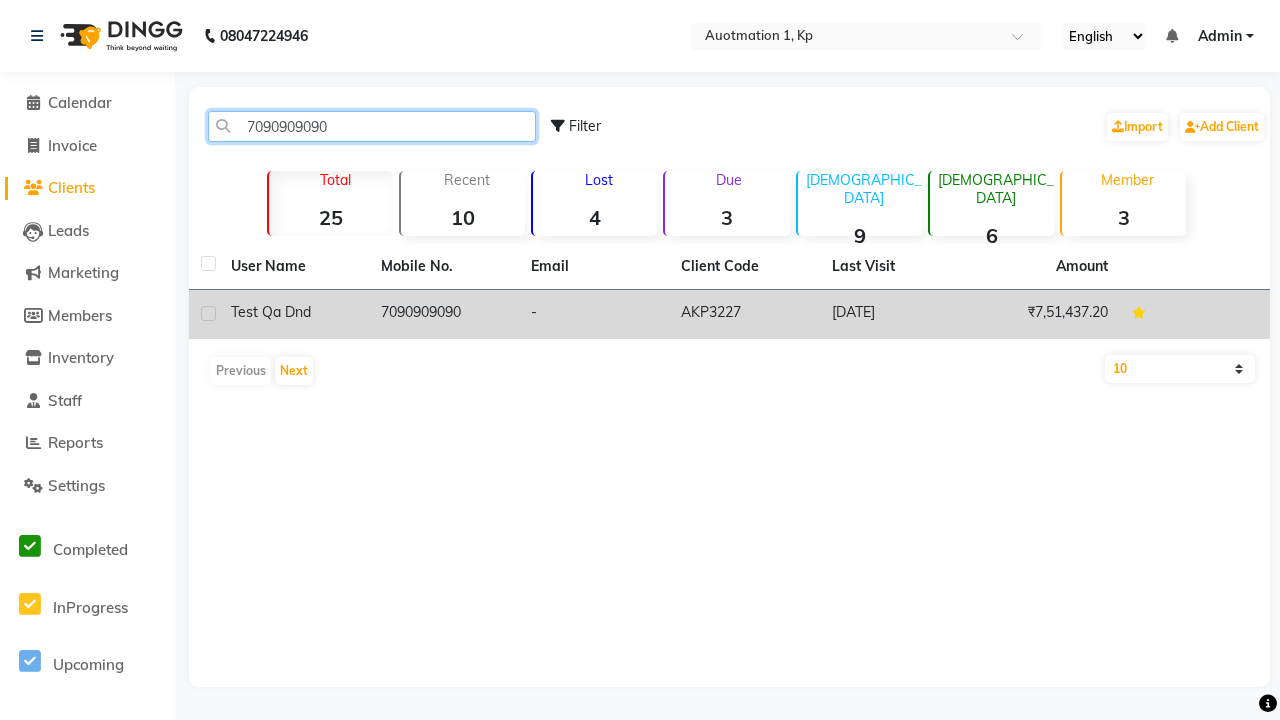type on "7090909090" 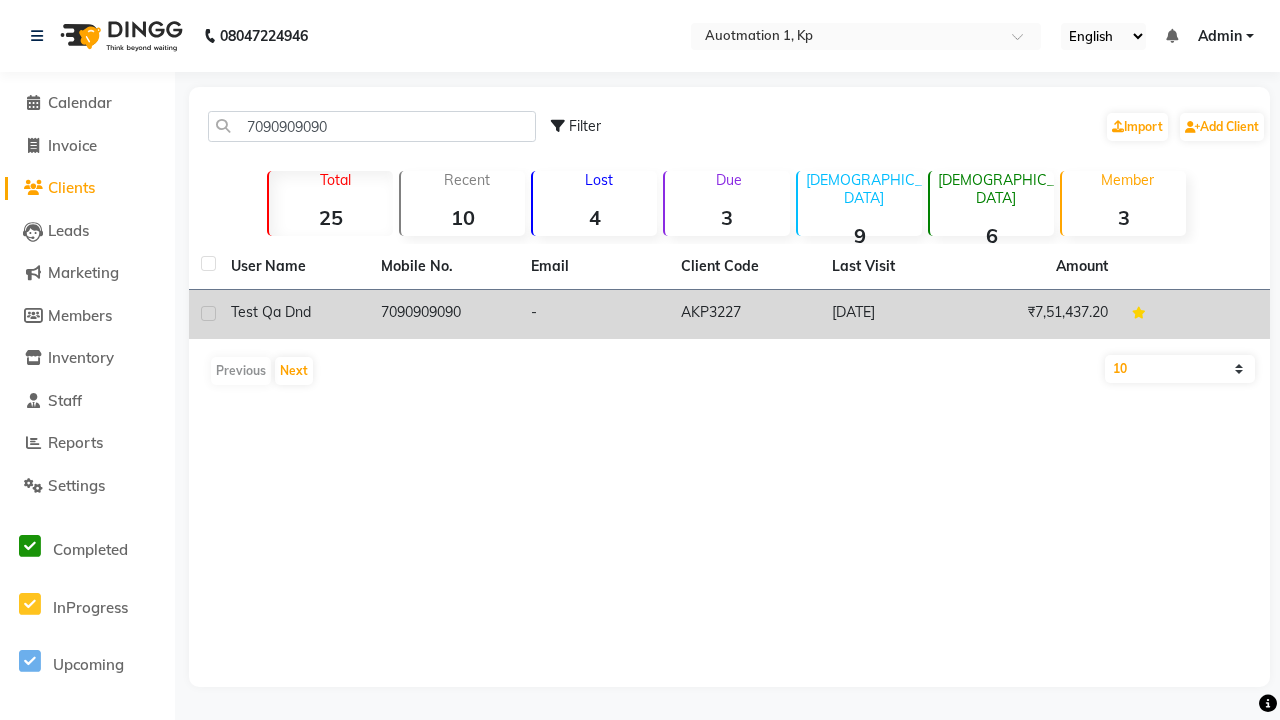click on "7090909090" 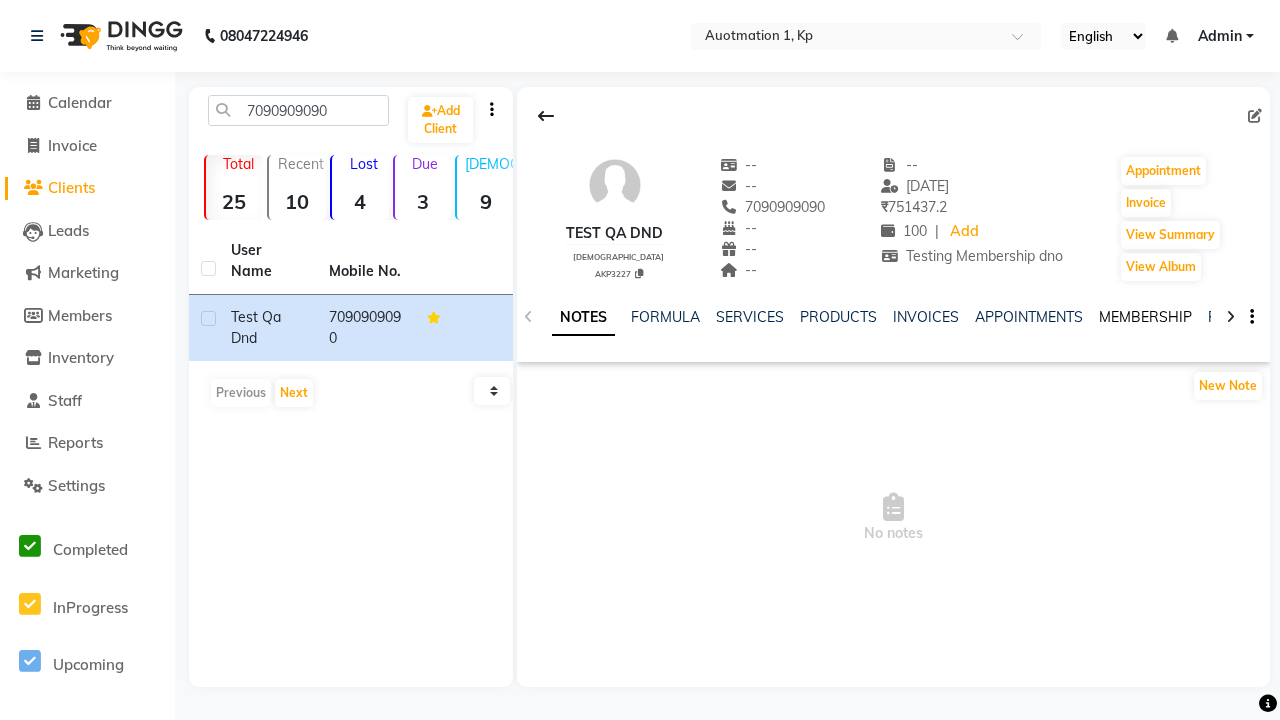 click on "MEMBERSHIP" 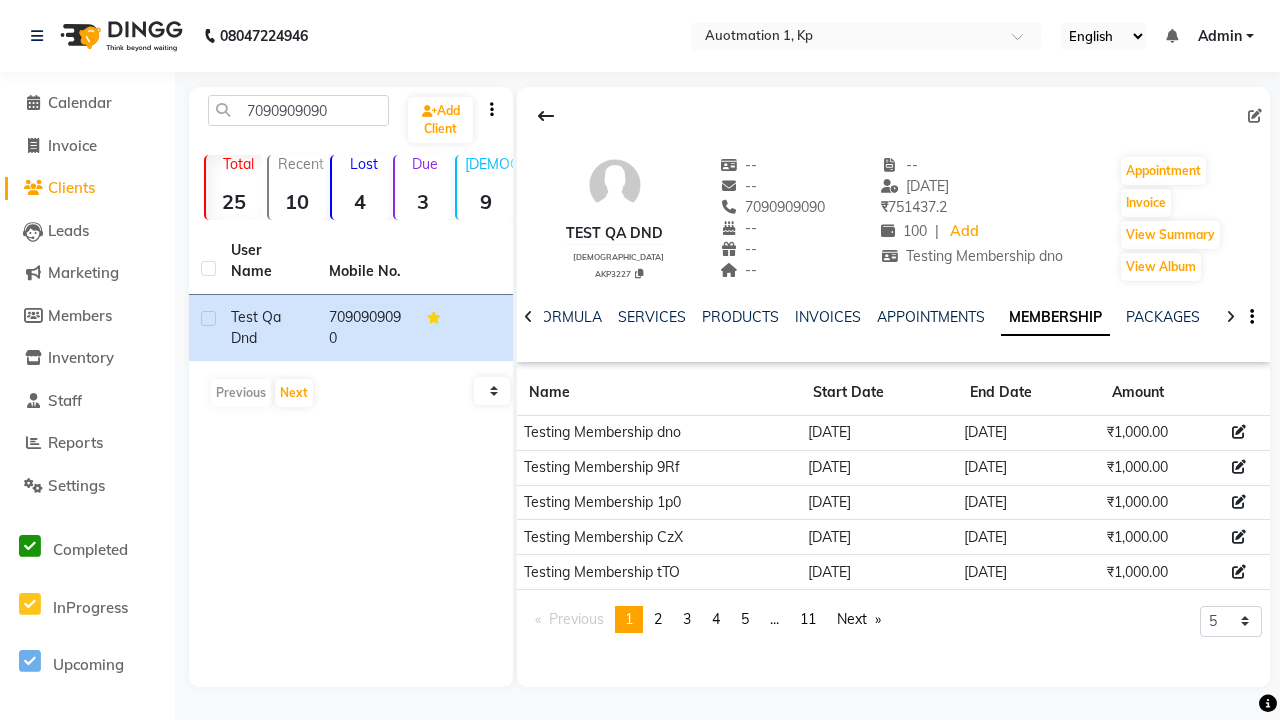 click 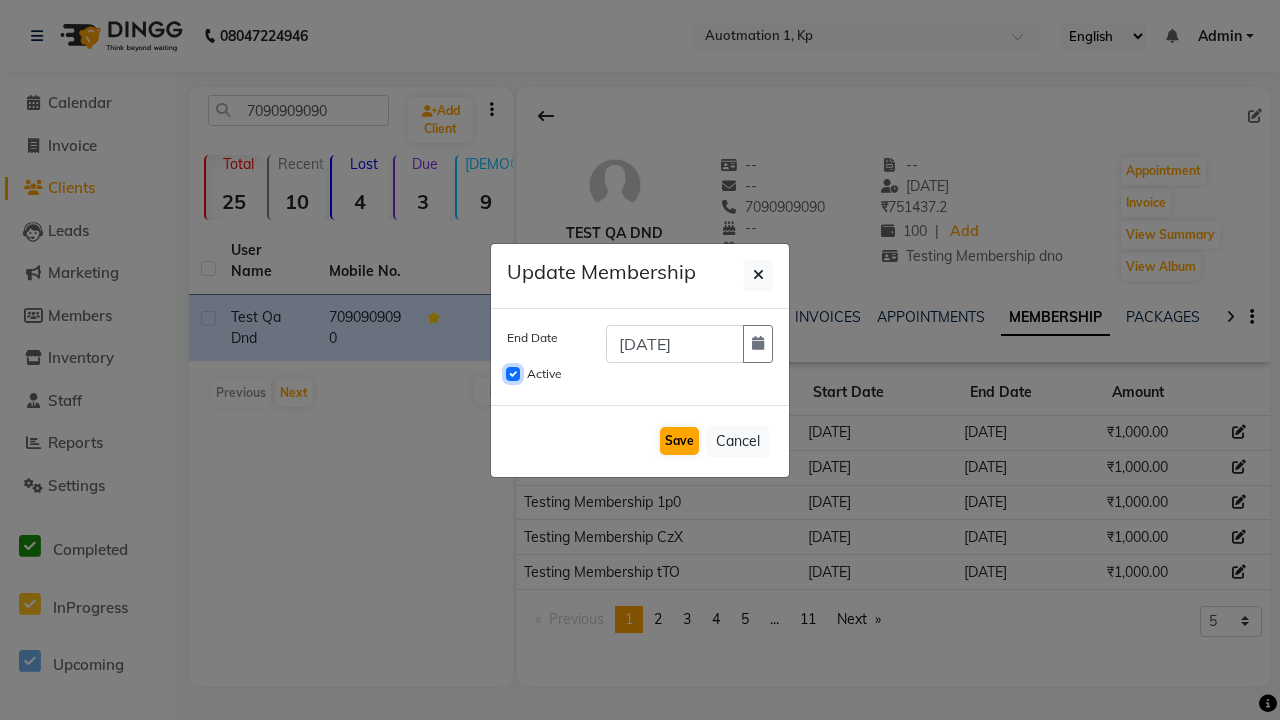click on "Active" at bounding box center [513, 374] 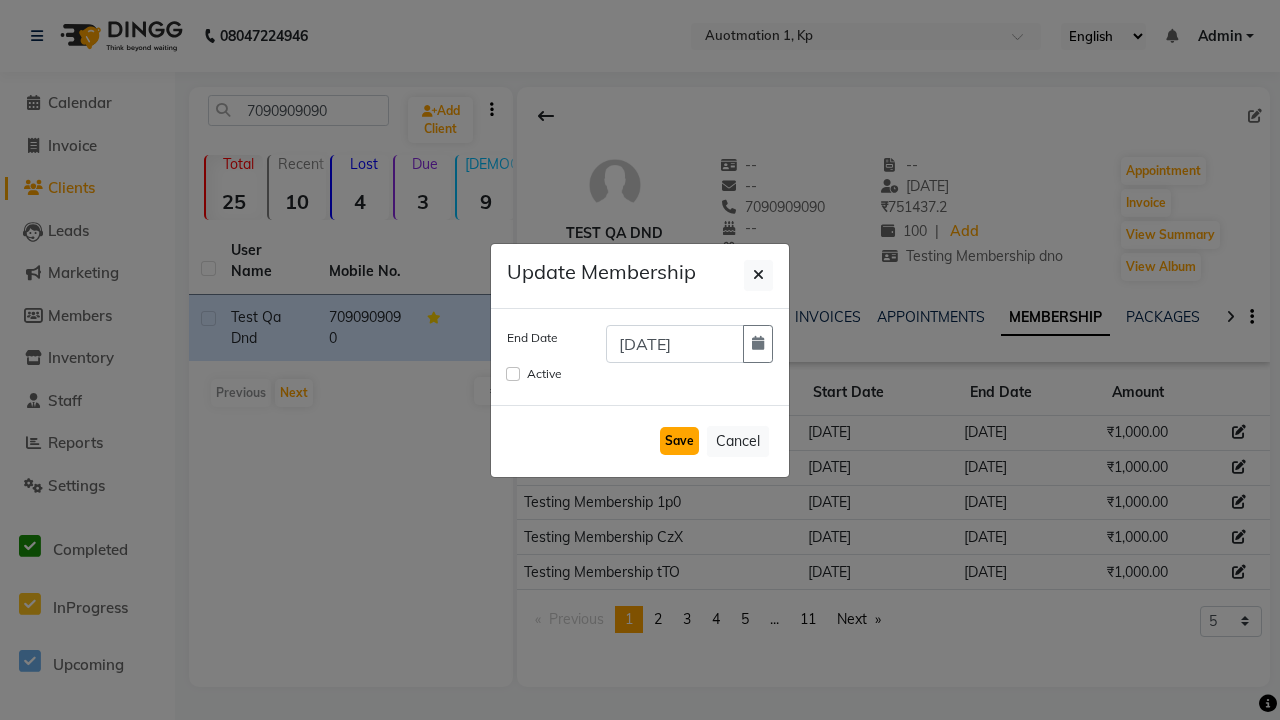 click on "Save" 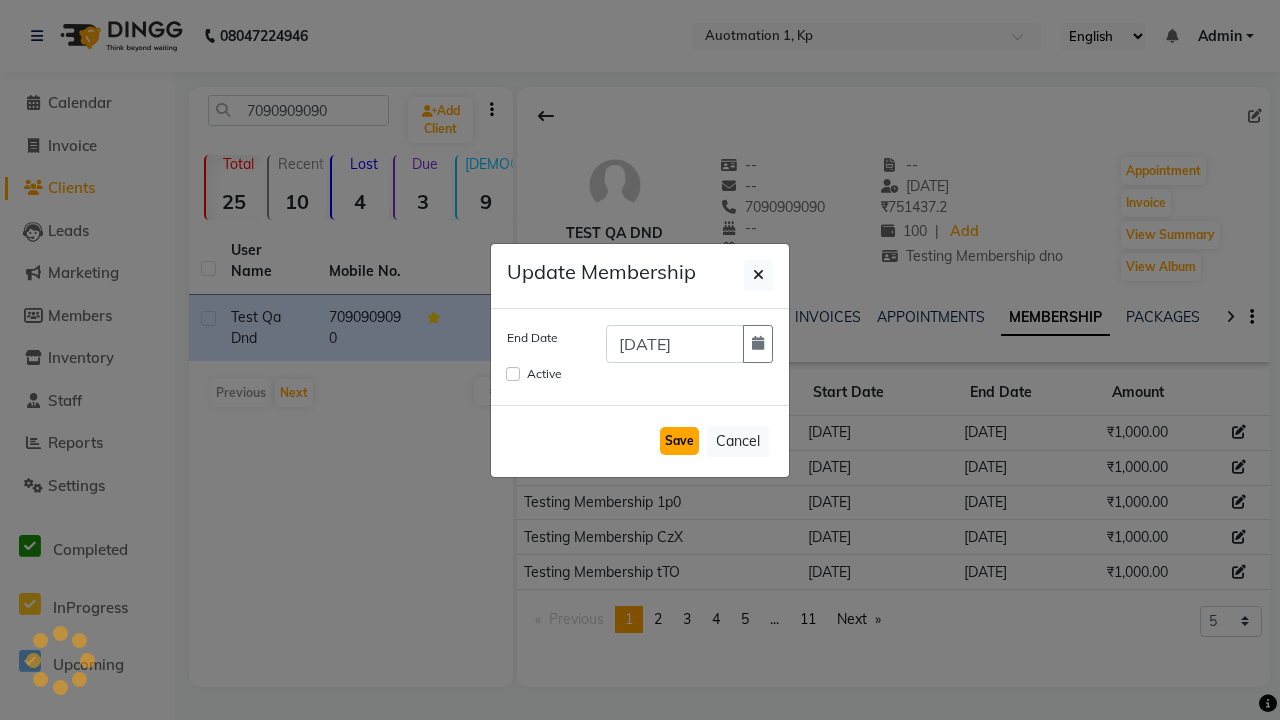type 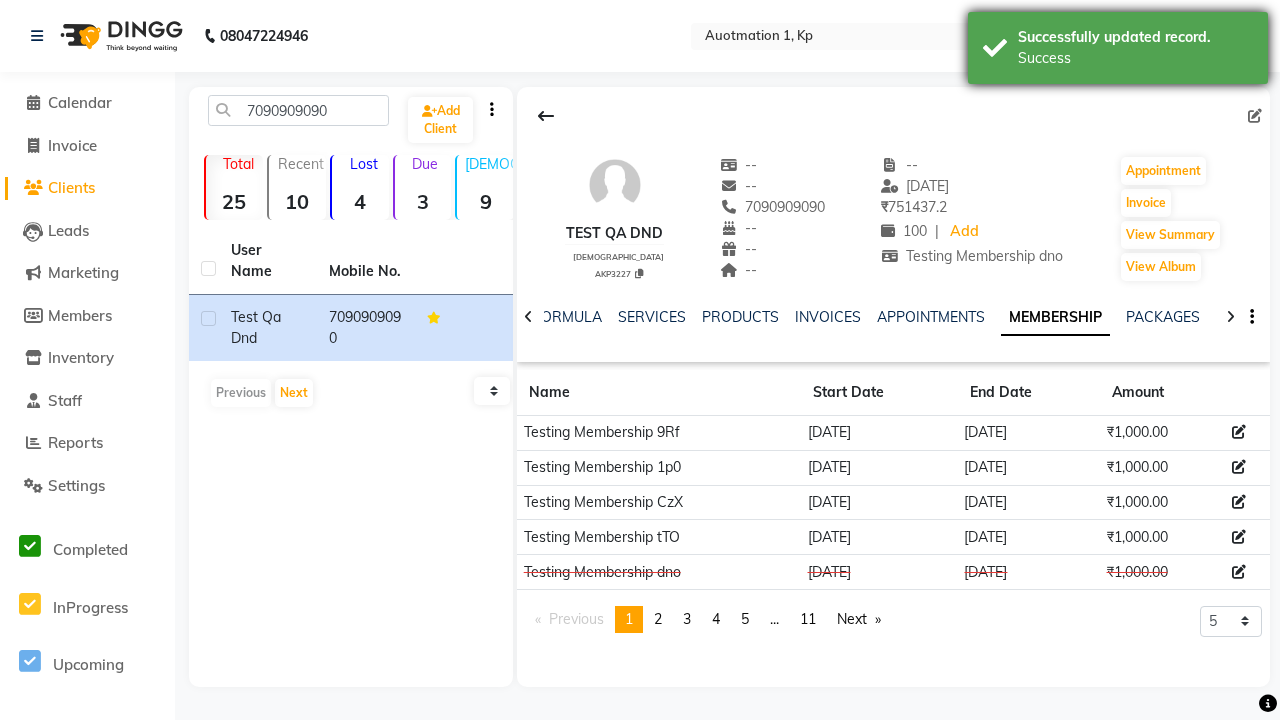 click on "Success" at bounding box center (1135, 58) 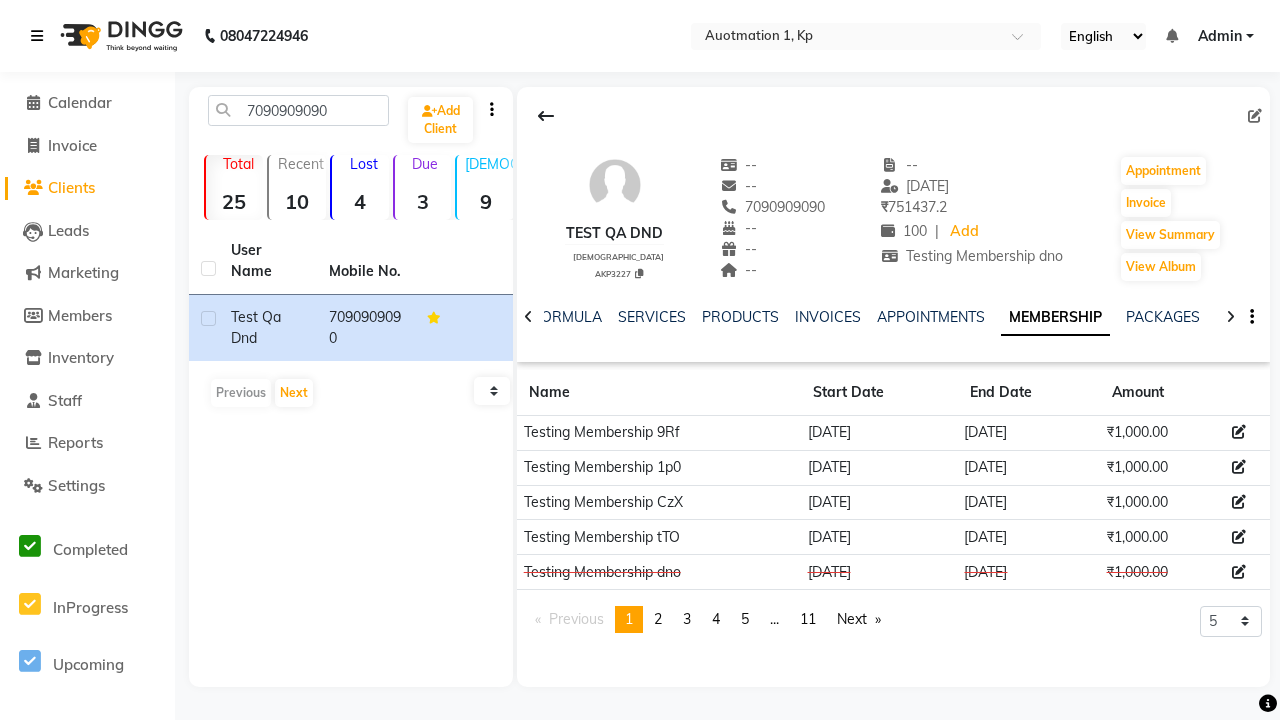 click at bounding box center [37, 36] 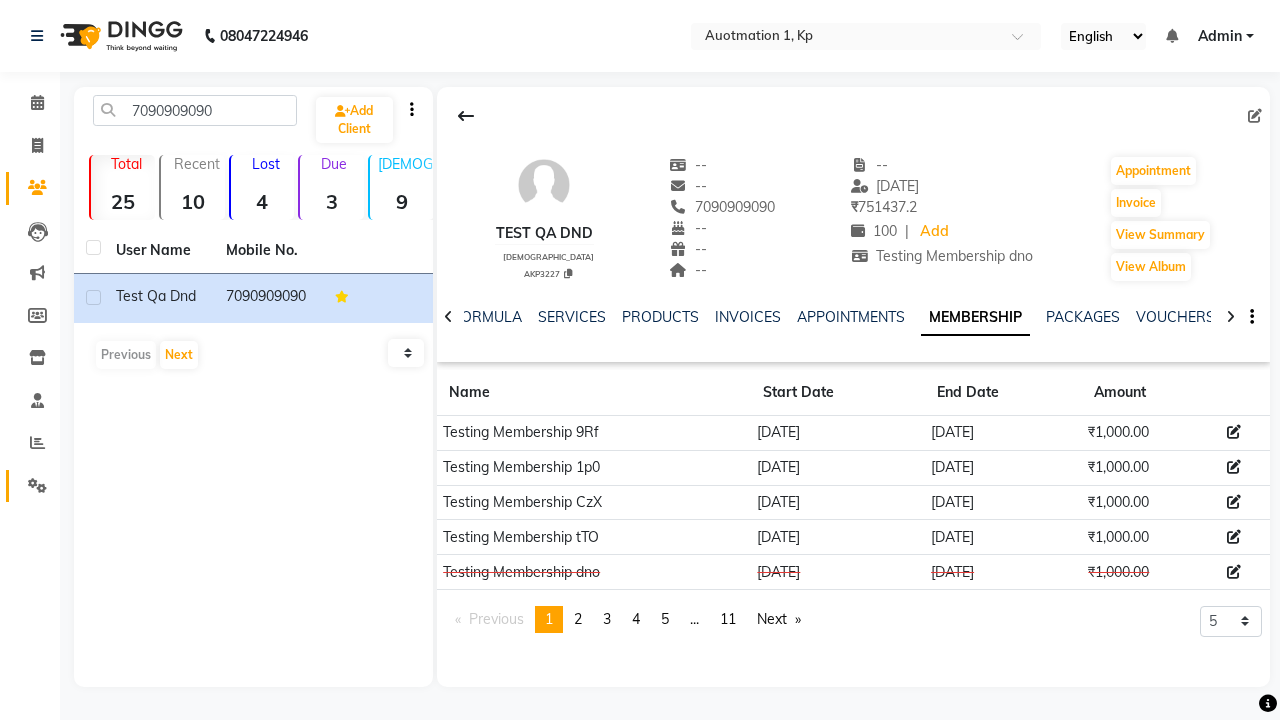 click 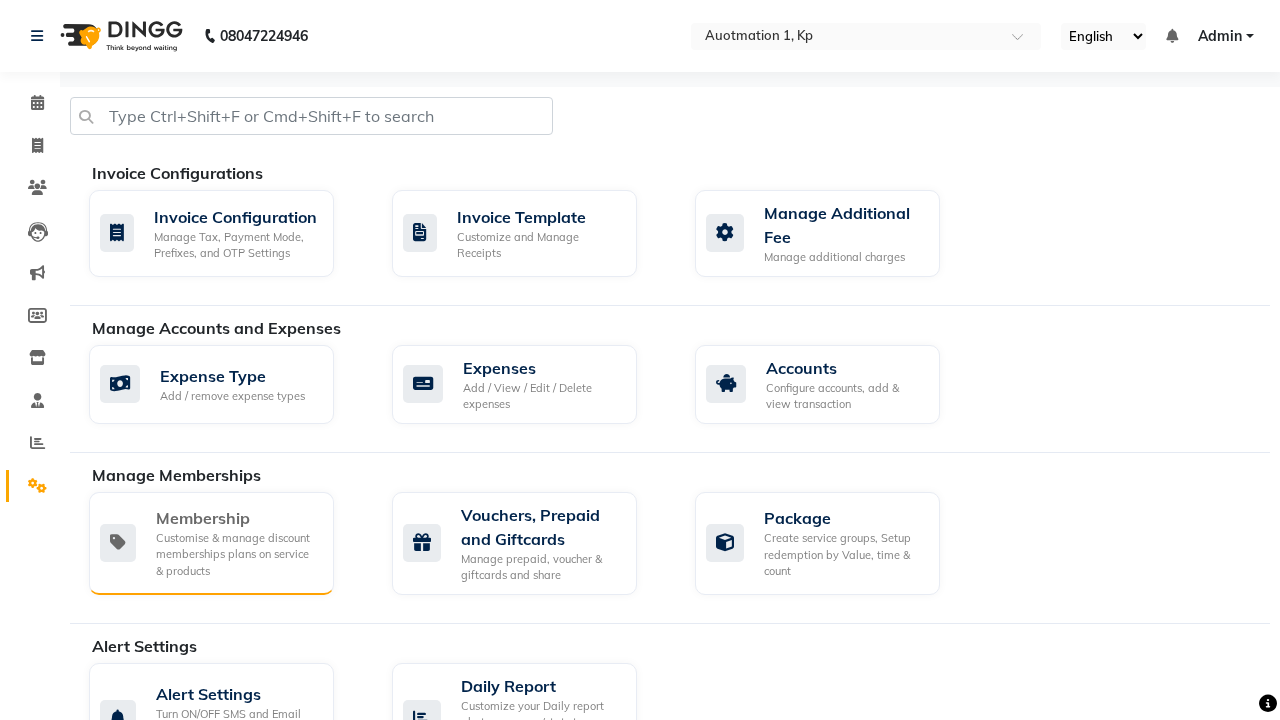 click on "Membership" 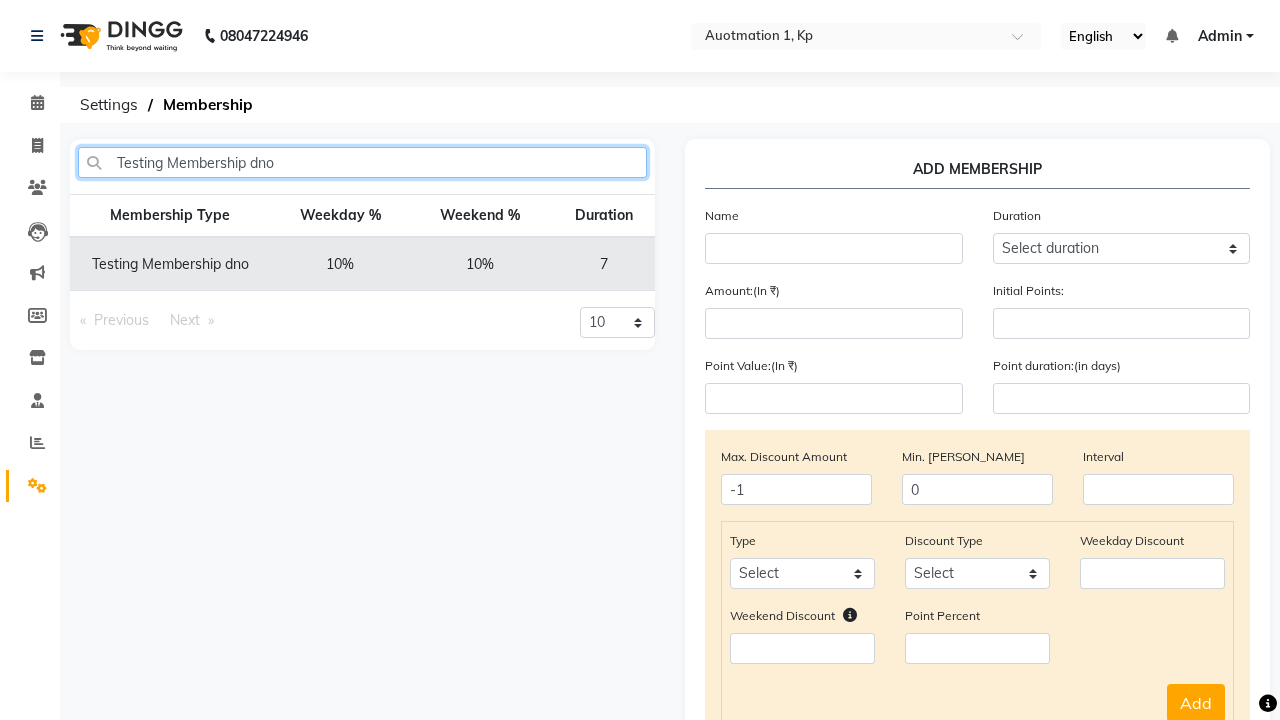 type on "Testing Membership dno" 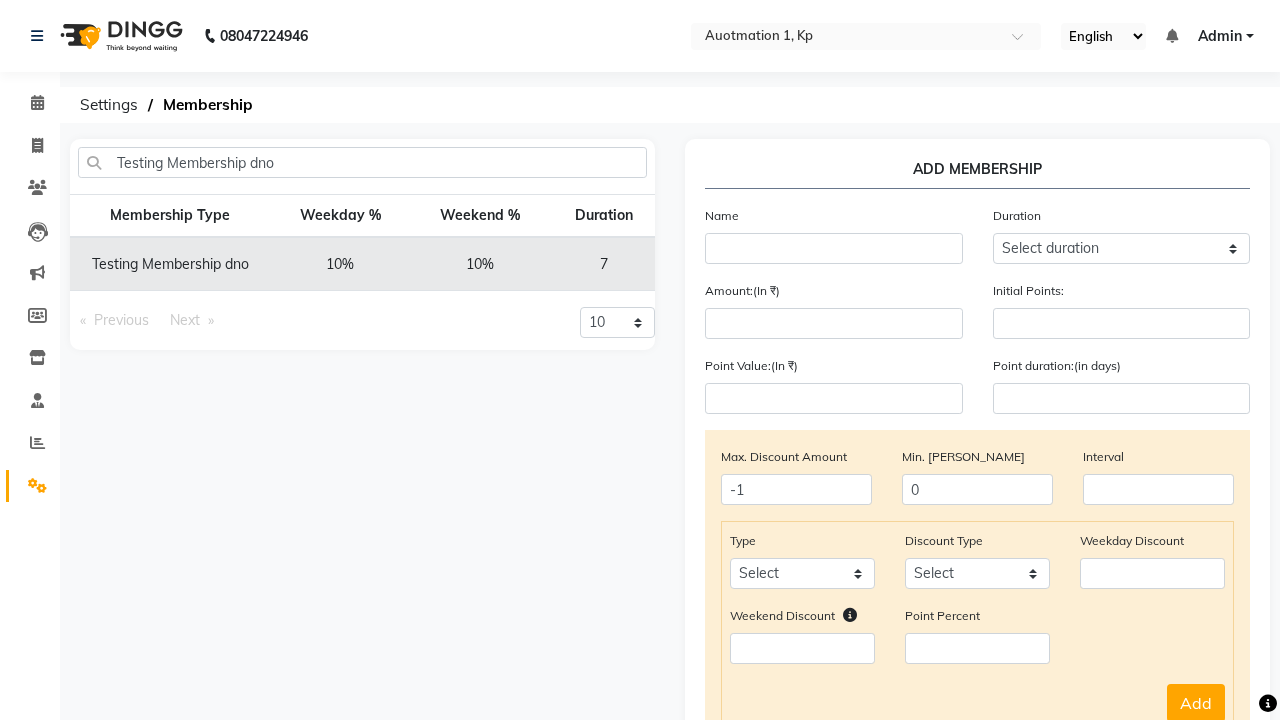 click 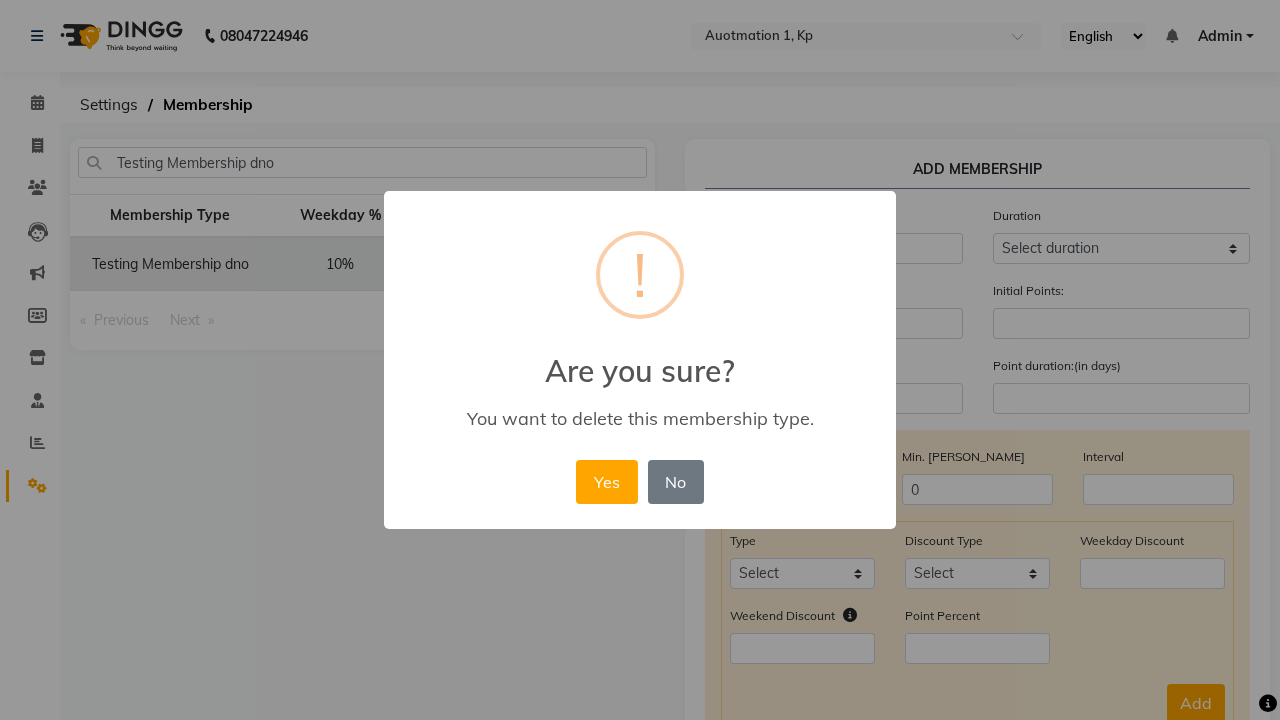 scroll, scrollTop: 0, scrollLeft: 215, axis: horizontal 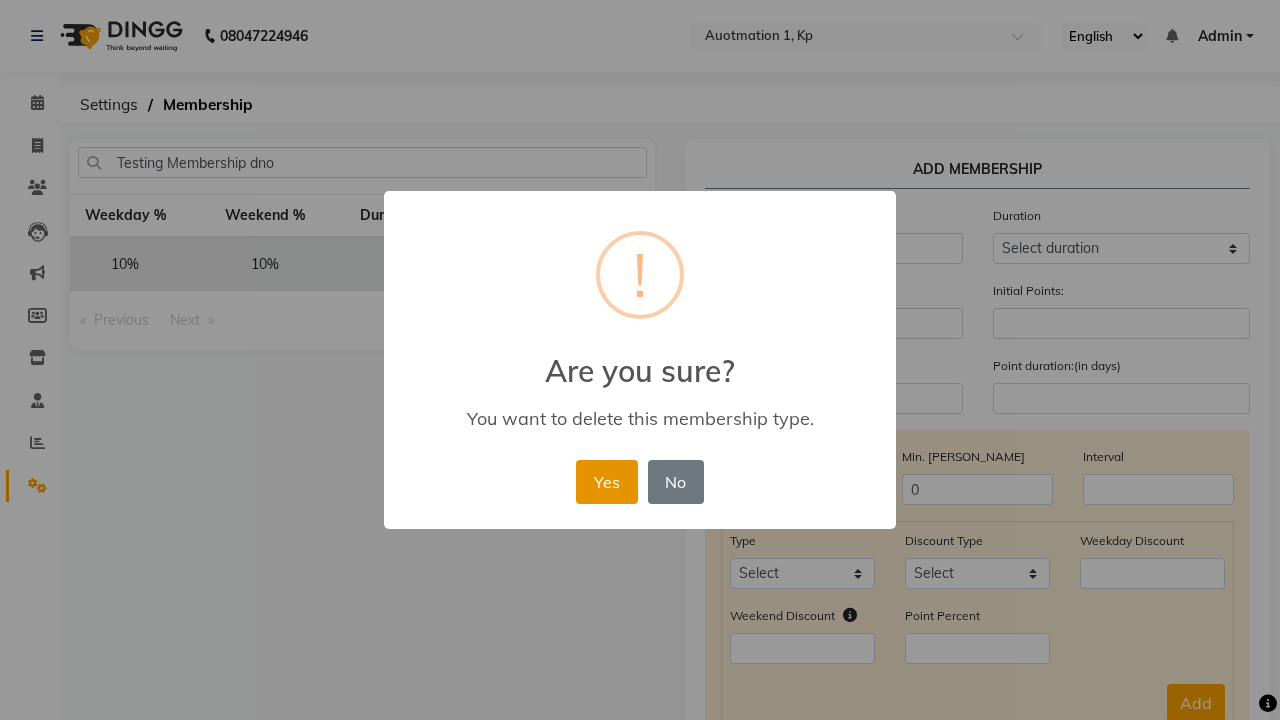 click on "Yes" at bounding box center [606, 482] 